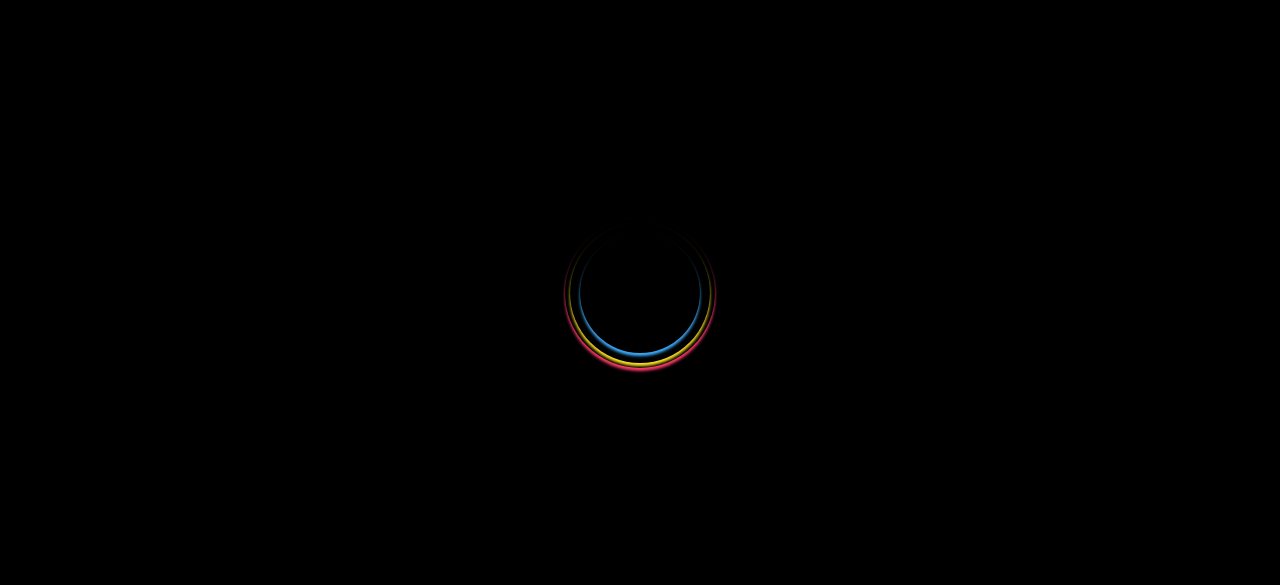 scroll, scrollTop: 0, scrollLeft: 0, axis: both 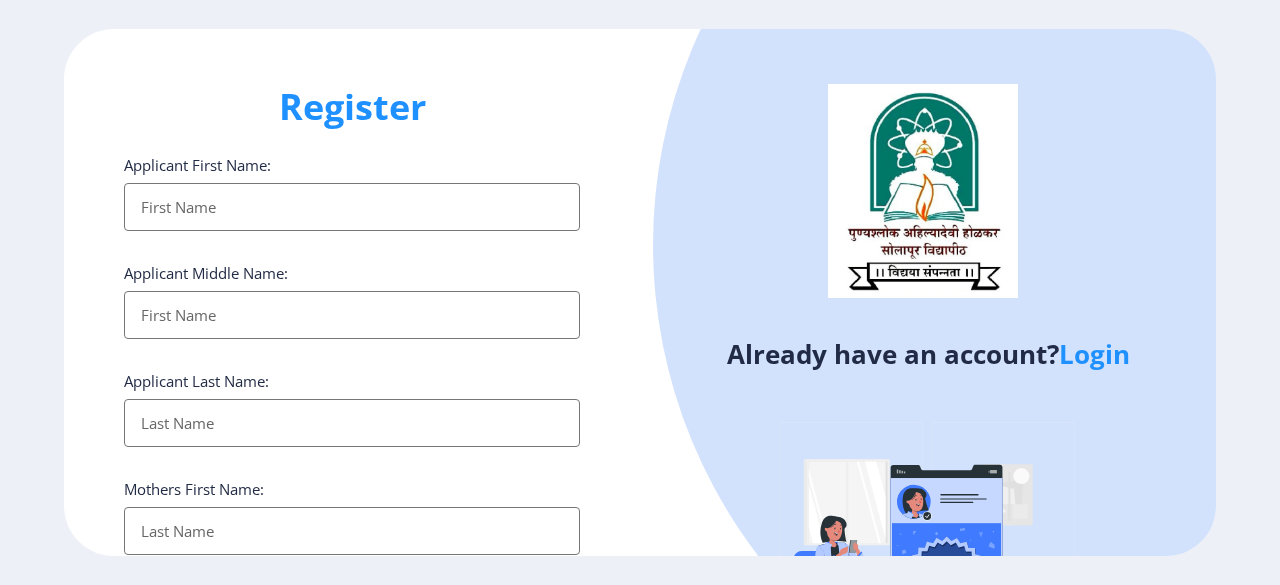 click on "Login" 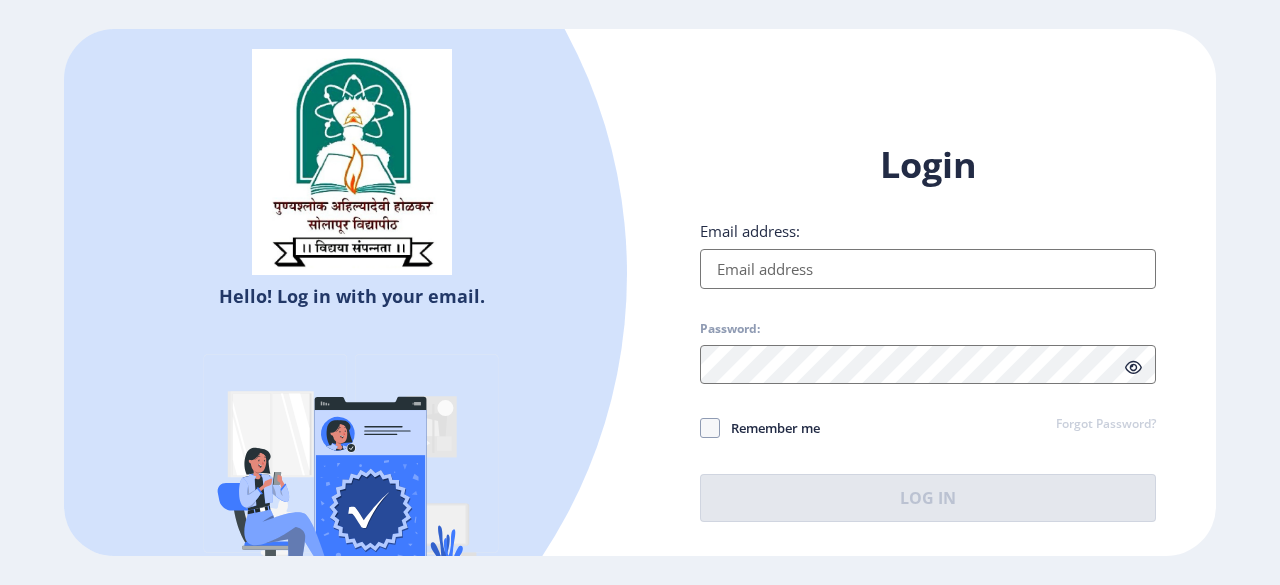 click on "Email address:" at bounding box center (928, 269) 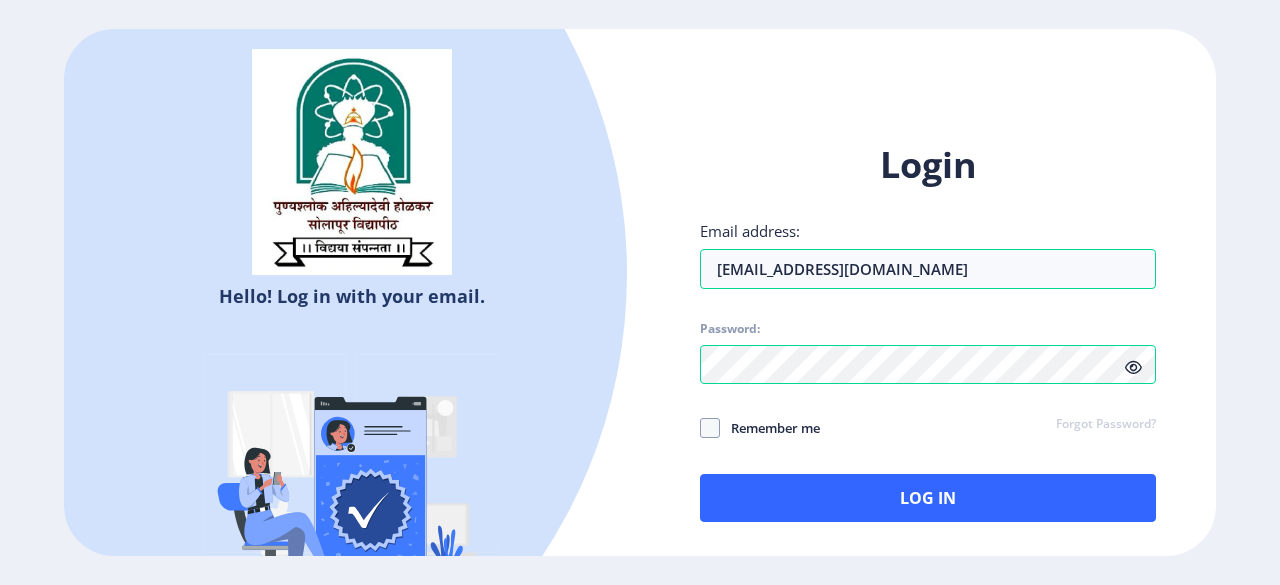 click 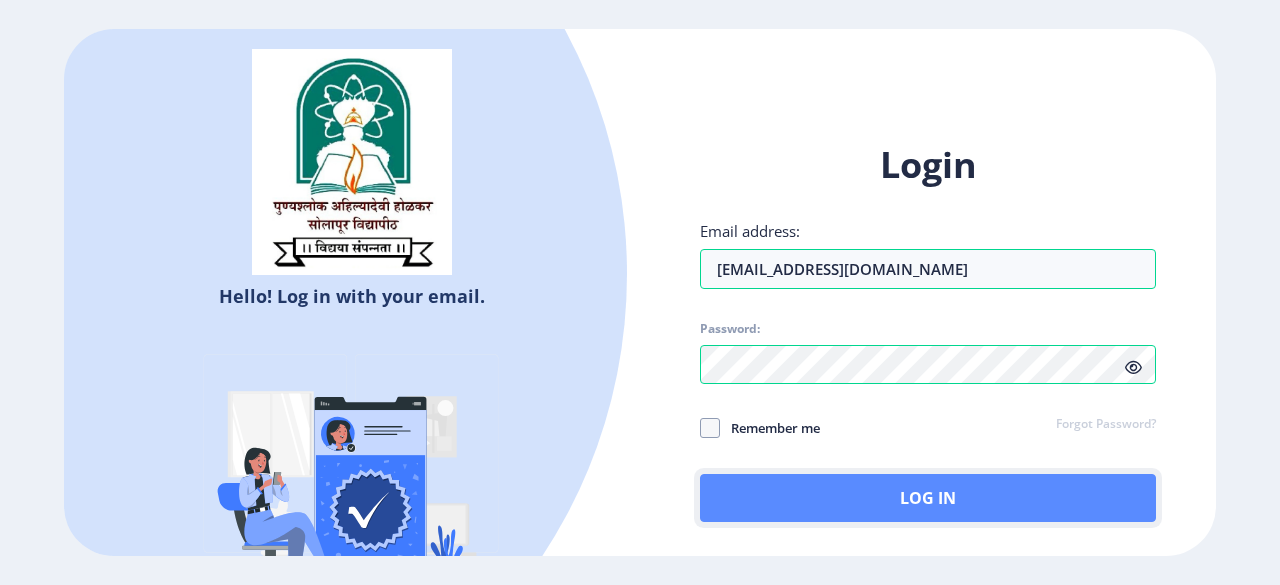 click on "Log In" 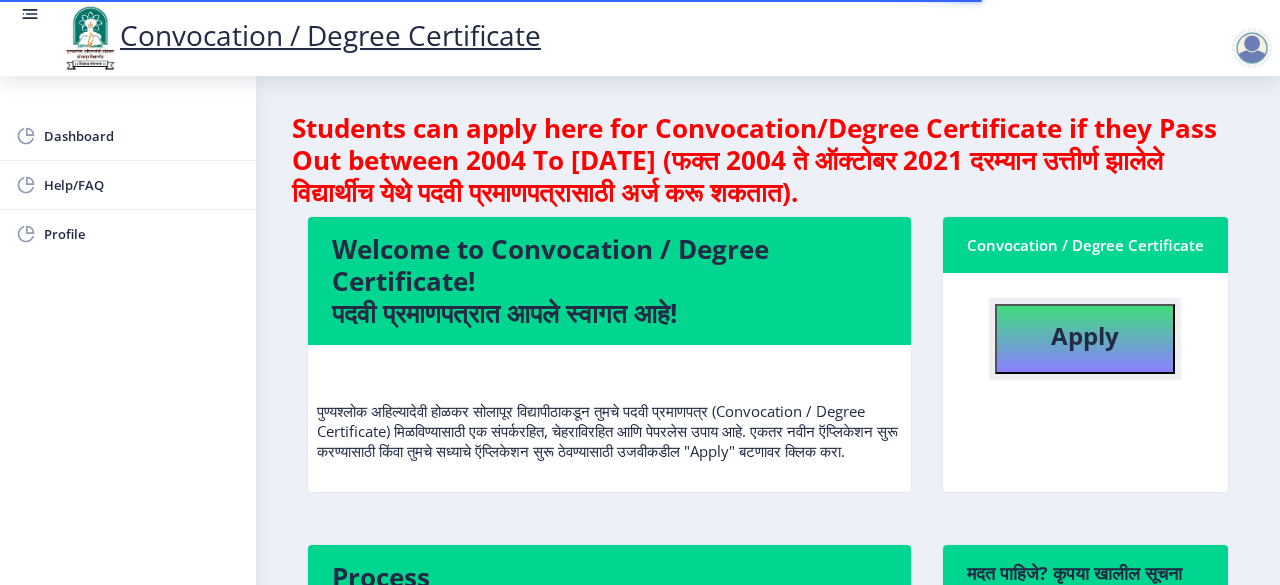 click on "Apply" 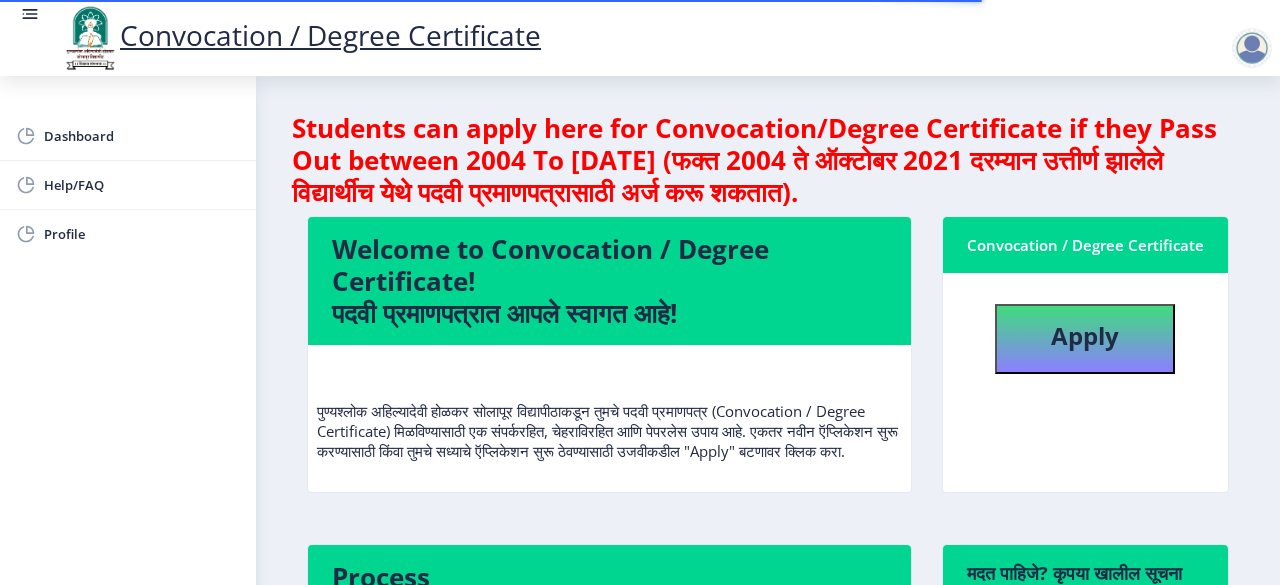 select 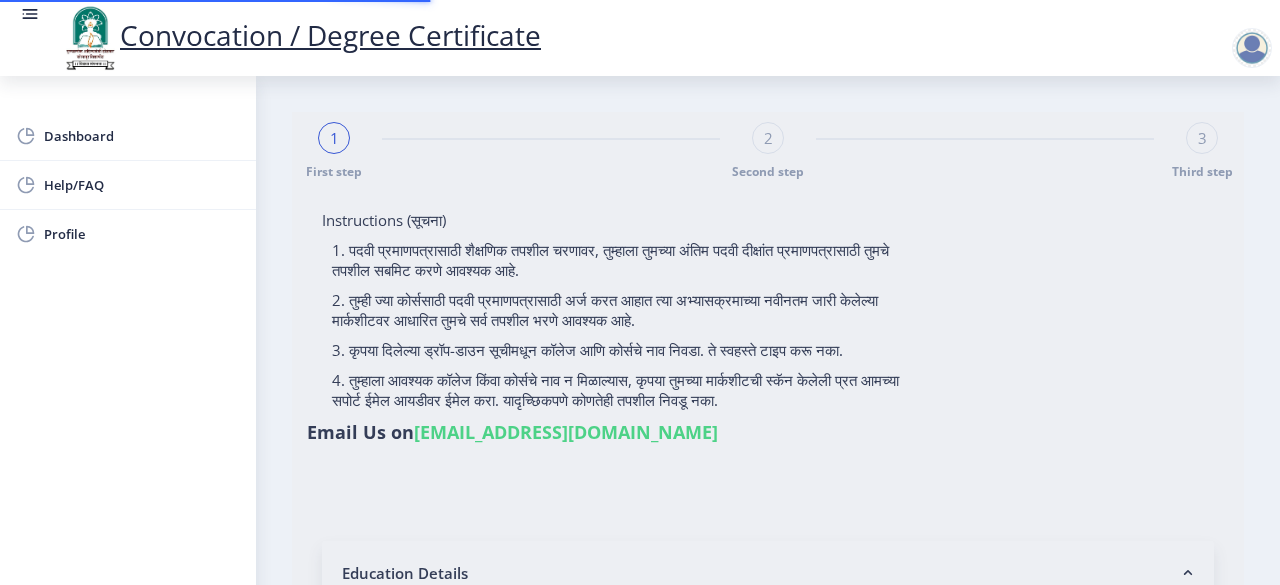 type on "DAGDE [PERSON_NAME]" 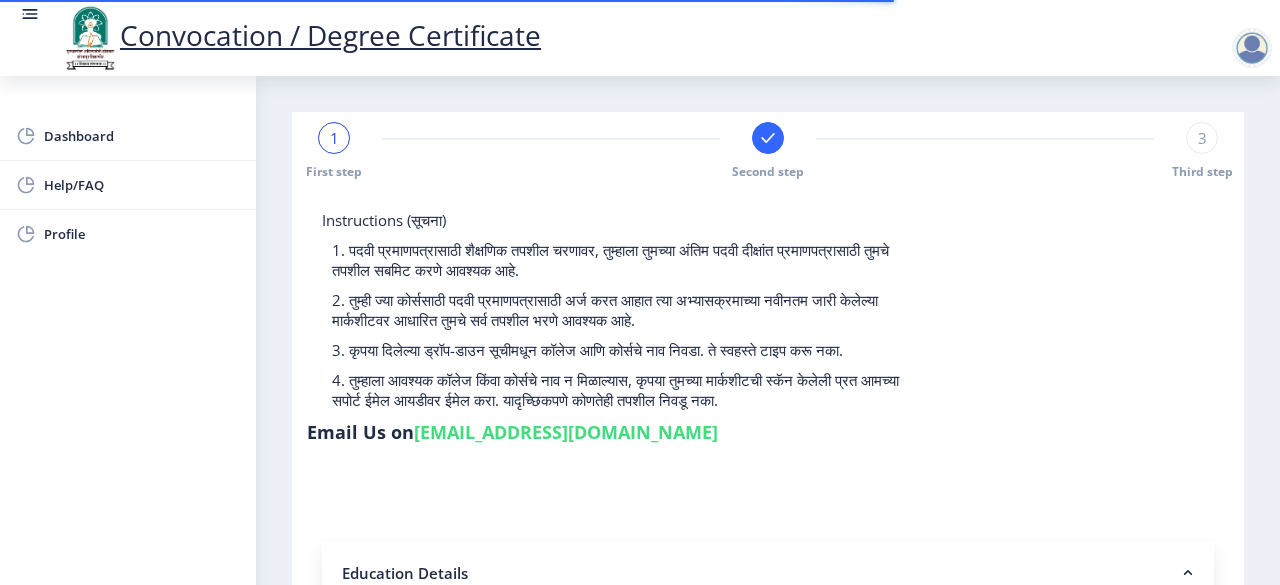 type on "202301075076395" 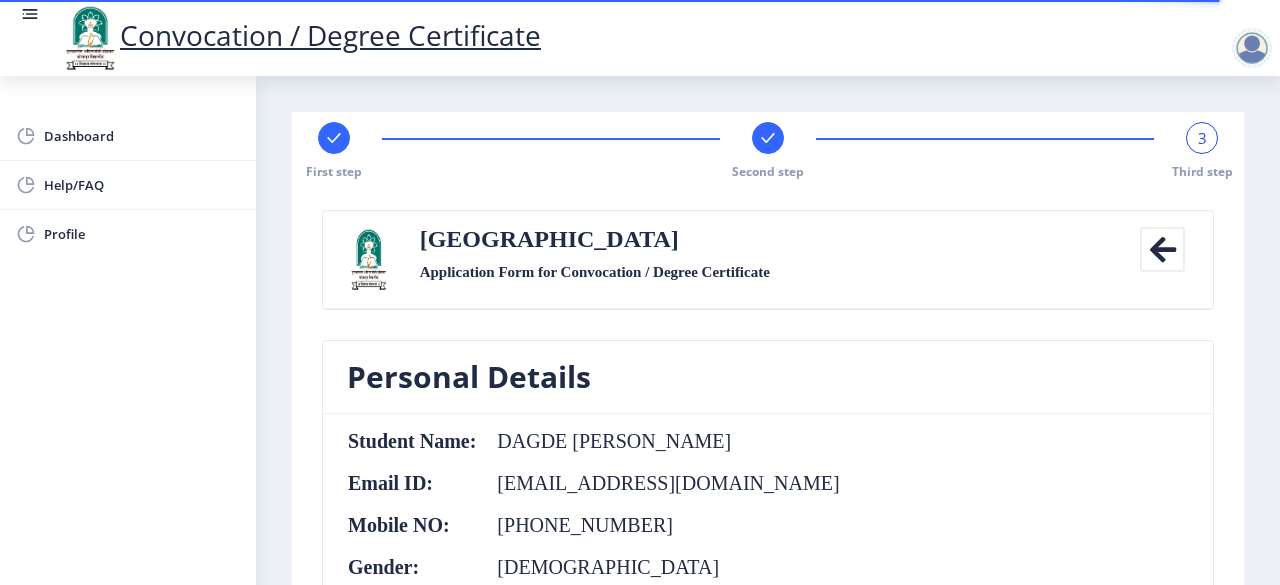 click 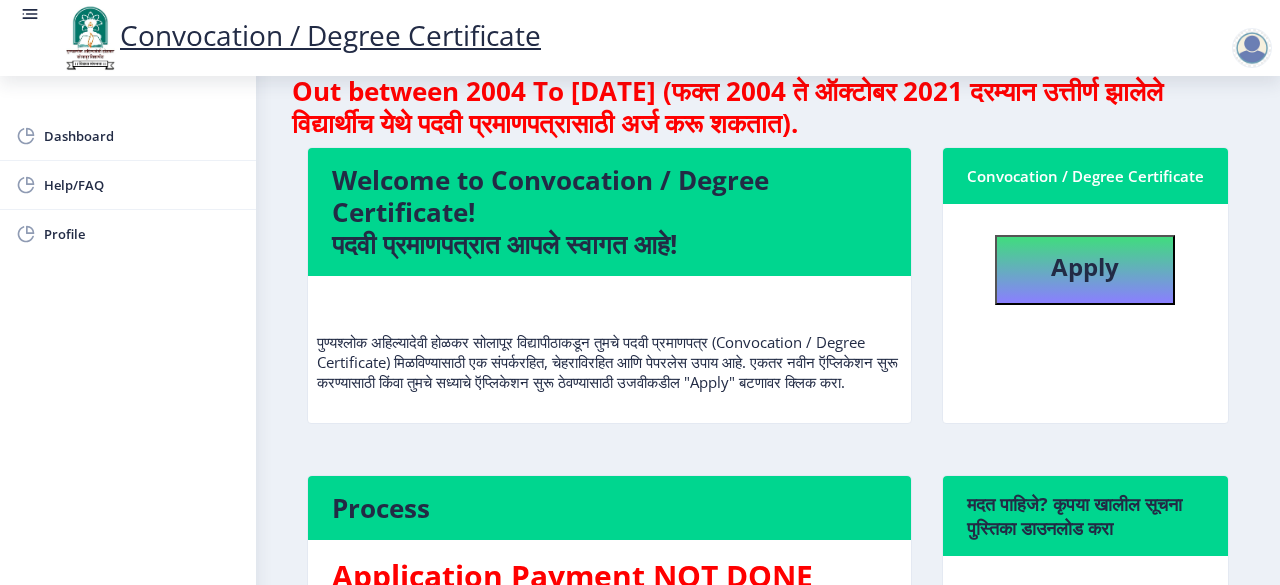 scroll, scrollTop: 100, scrollLeft: 0, axis: vertical 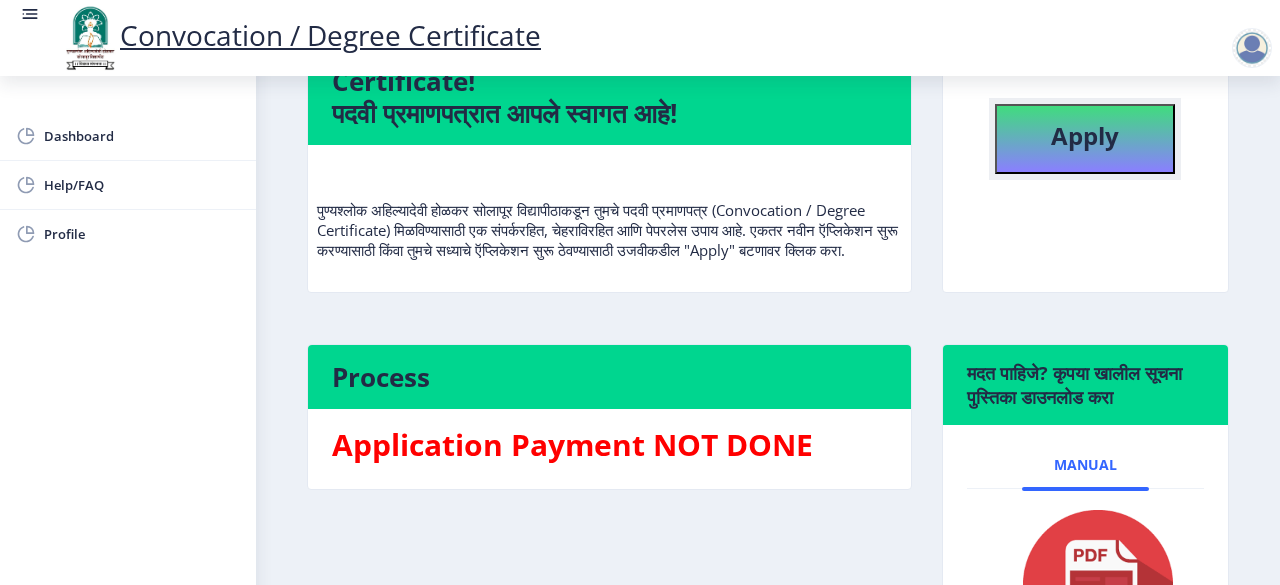 click on "Apply" 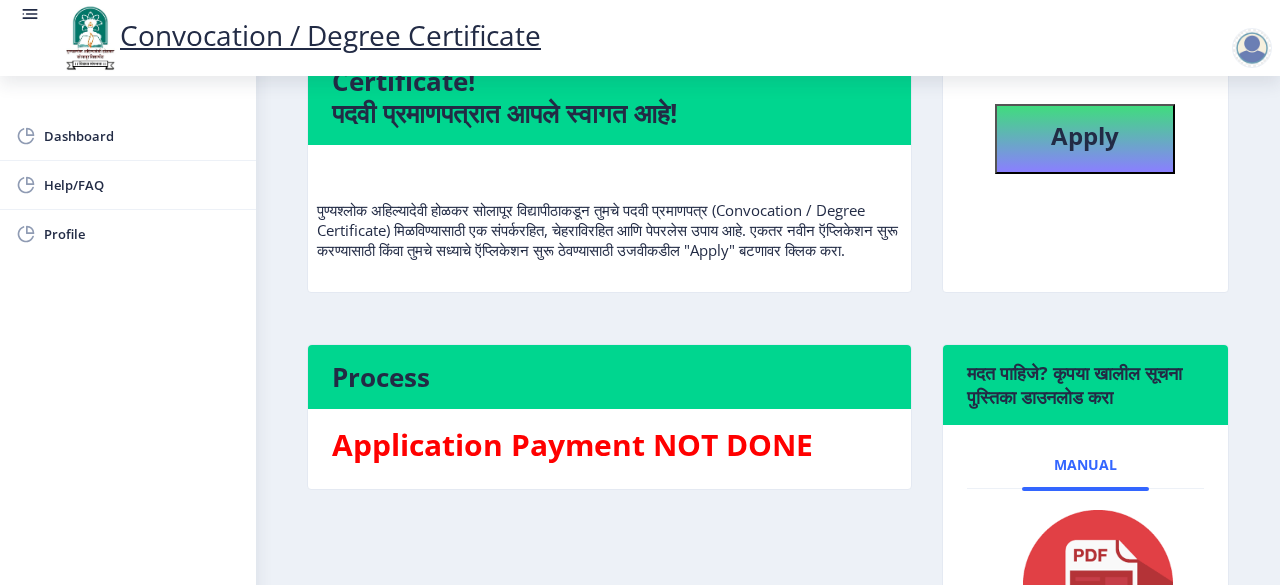 scroll, scrollTop: 0, scrollLeft: 0, axis: both 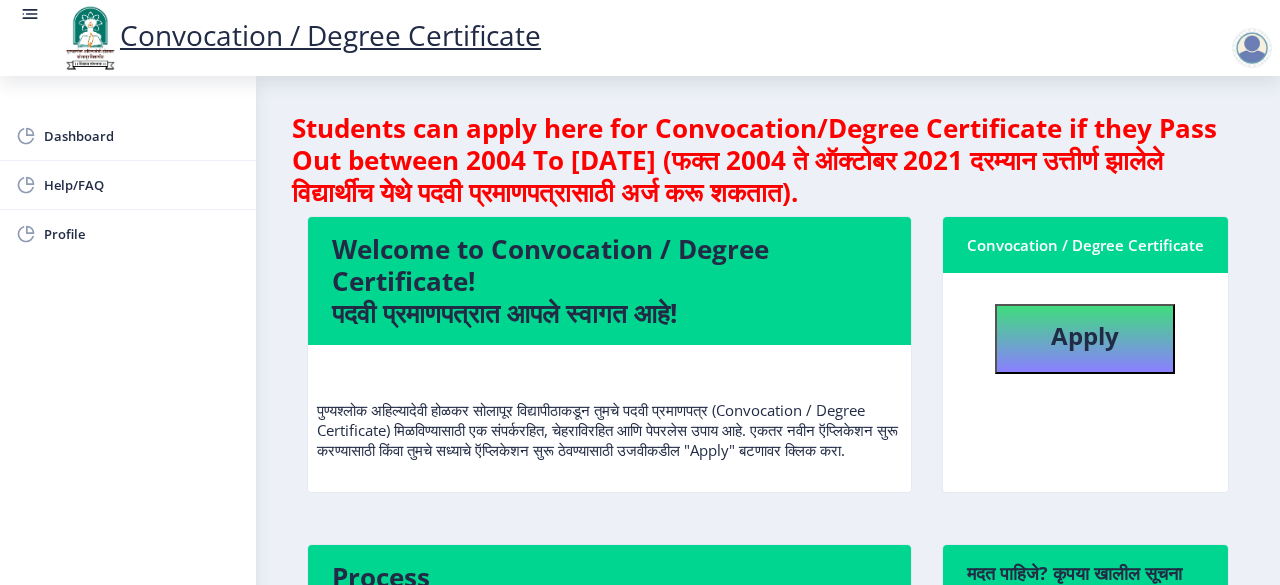 select 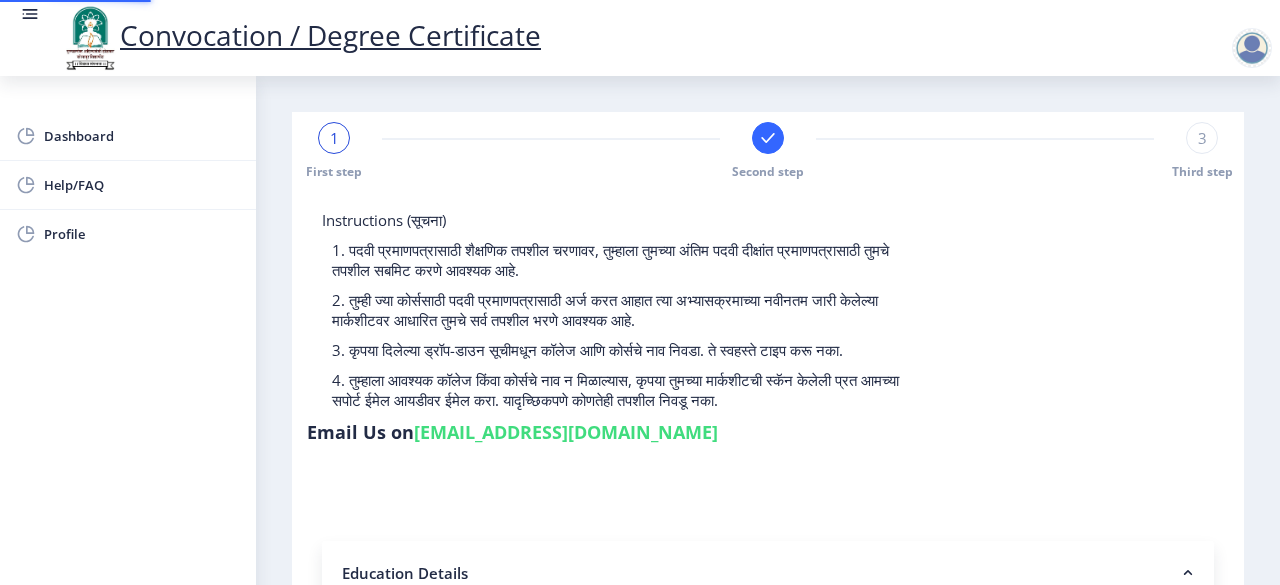 type on "202301075076395" 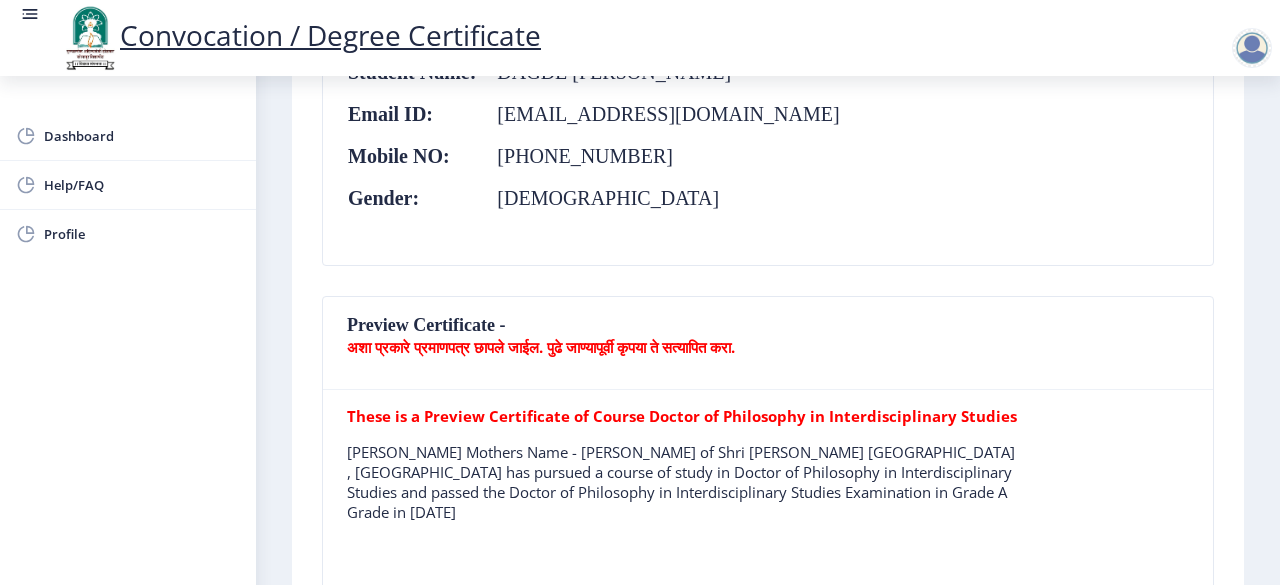 scroll, scrollTop: 400, scrollLeft: 0, axis: vertical 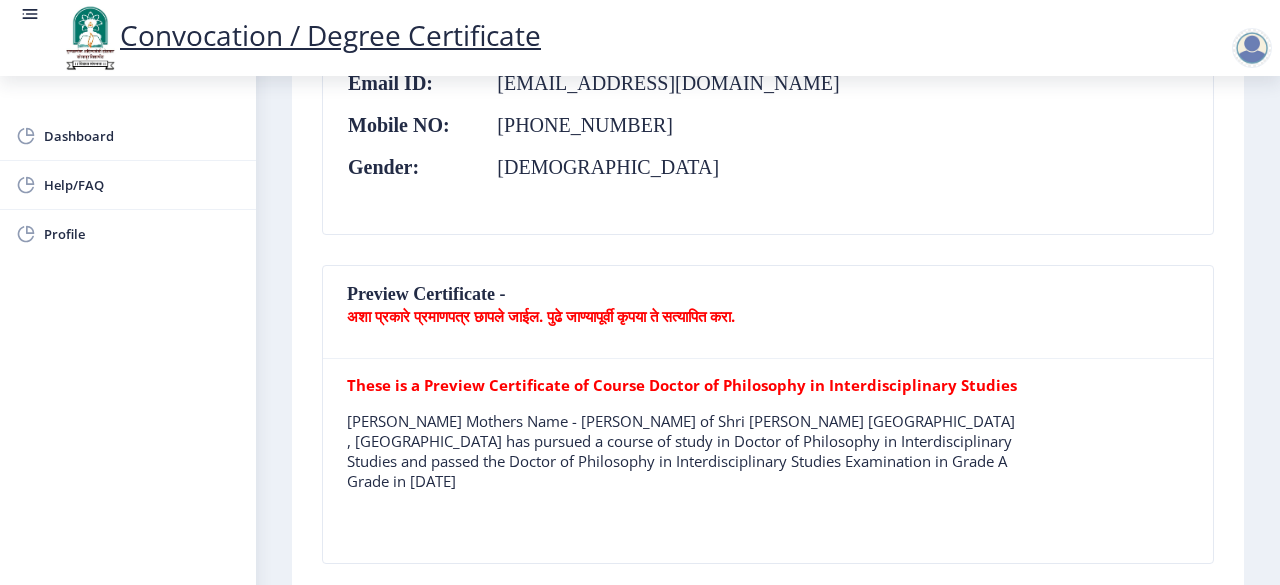 click on "First step Second step 3 Third step Solapur University Application Form for Convocation / Degree Certificate  Back  Personal Details  Student Name:  [PERSON_NAME] Email ID:  [EMAIL_ADDRESS][DOMAIN_NAME] Mobile NO:  [PHONE_NUMBER] Gender:  [DEMOGRAPHIC_DATA]  Preview Certificate -  अशा प्रकारे प्रमाणपत्र छापले जाईल. पुढे जाण्यापूर्वी कृपया ते सत्यापित करा.  These is a Preview Certificate of Course Doctor of Philosophy in Interdisciplinary Studies  [PERSON_NAME] Mothers Name - [PERSON_NAME] of Shri [PERSON_NAME] [GEOGRAPHIC_DATA] , [GEOGRAPHIC_DATA] has pursued a course of study in Doctor of Philosophy in Interdisciplinary Studies and passed the Doctor of Philosophy in Interdisciplinary Studies Examination in Grade A Grade in [DATE]  Educational Details Degrees/Course:  Doctor of Philosophy in Interdisciplinary Studies  College Name:  Seat No:  1291A0058 Passing Year:  [DATE]  Result:" 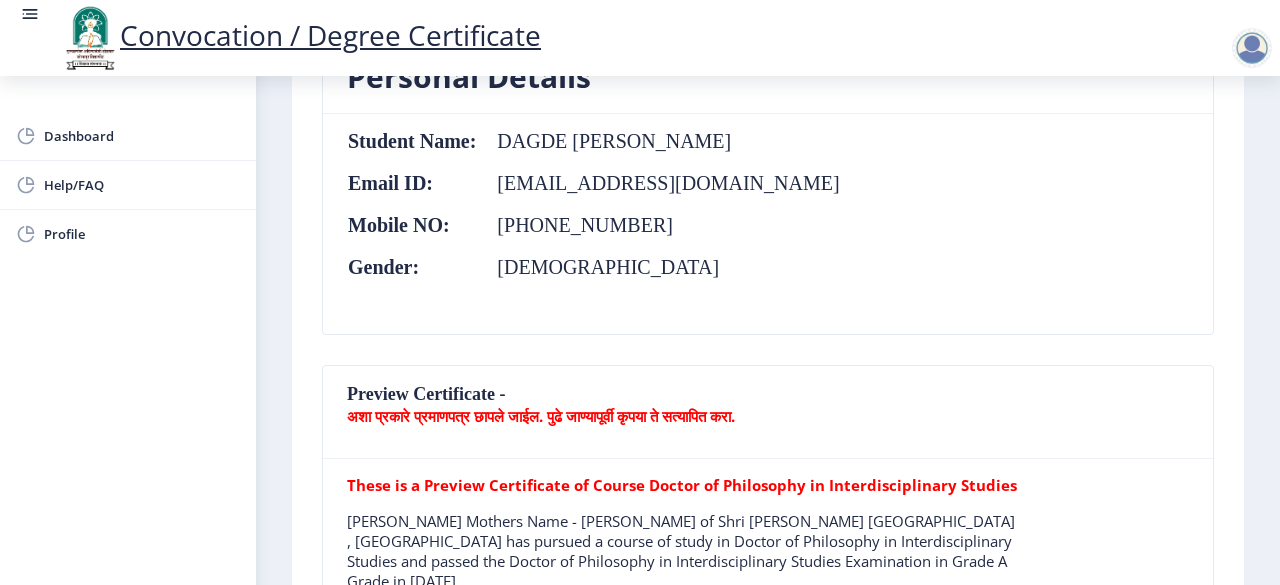 scroll, scrollTop: 812, scrollLeft: 0, axis: vertical 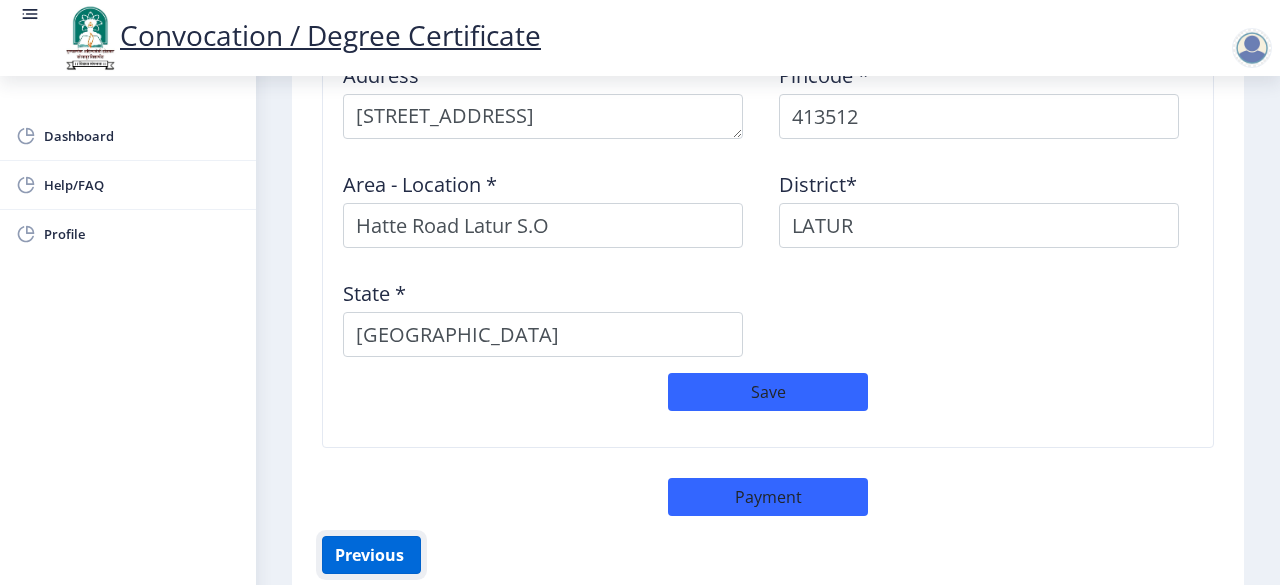 click on "Previous ‍" 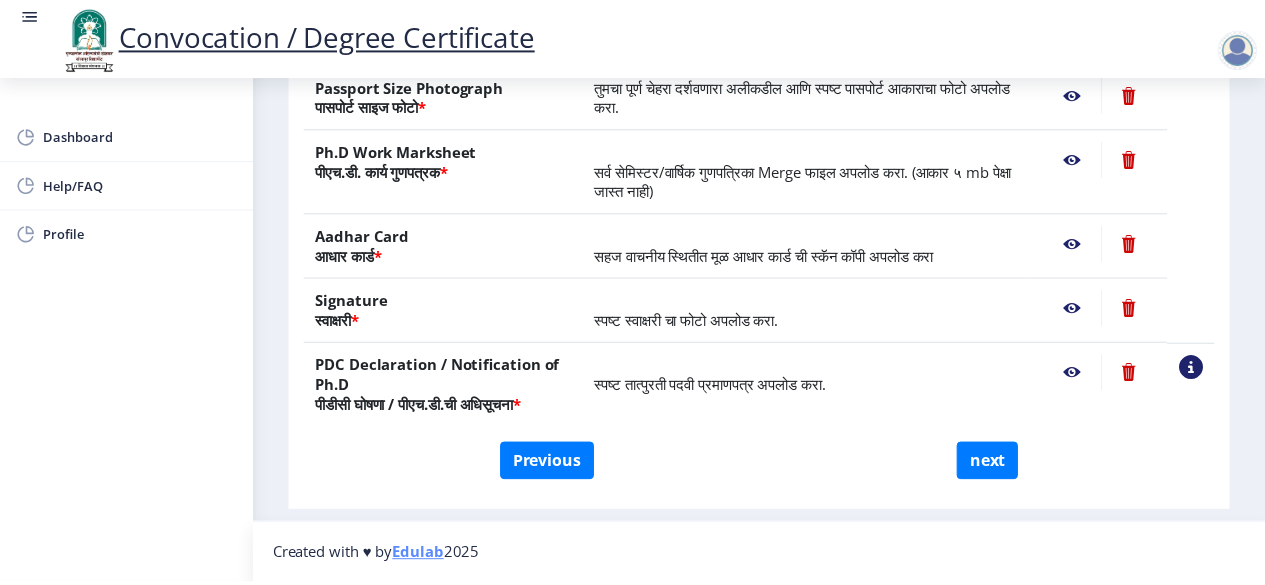 scroll, scrollTop: 462, scrollLeft: 0, axis: vertical 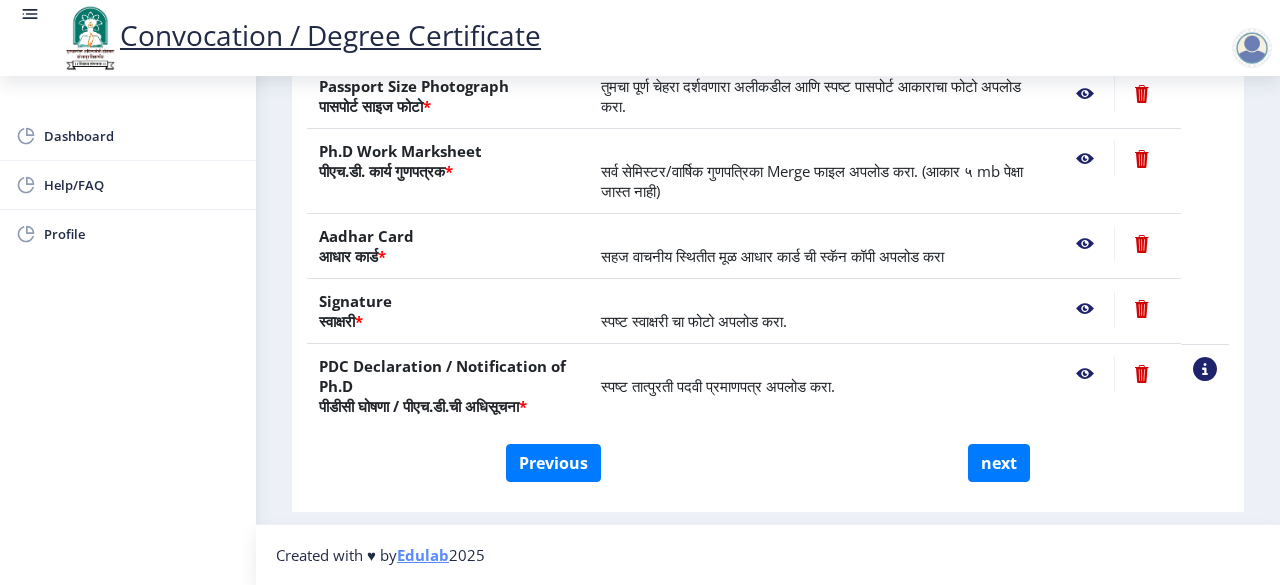 click 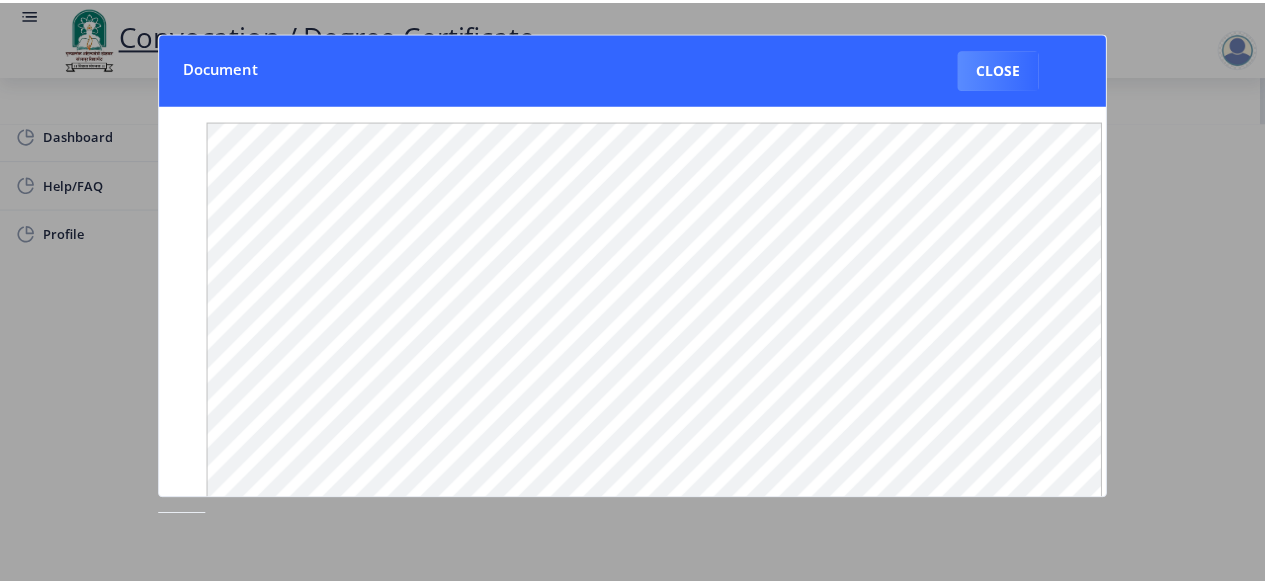 scroll, scrollTop: 482, scrollLeft: 0, axis: vertical 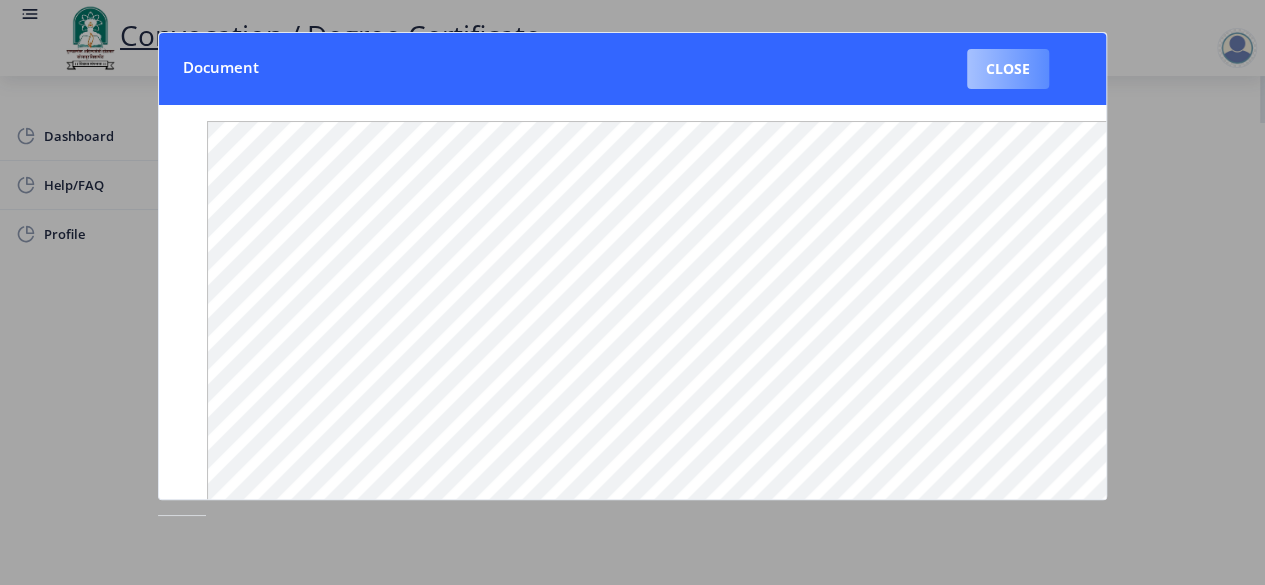click on "Close" at bounding box center (1008, 69) 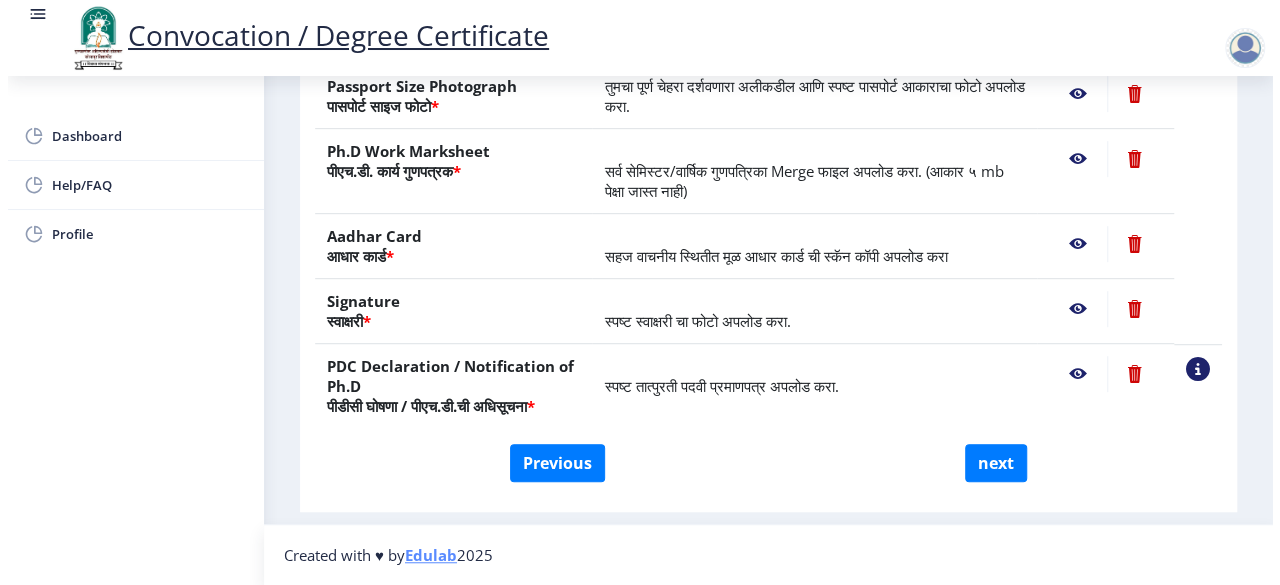scroll, scrollTop: 226, scrollLeft: 0, axis: vertical 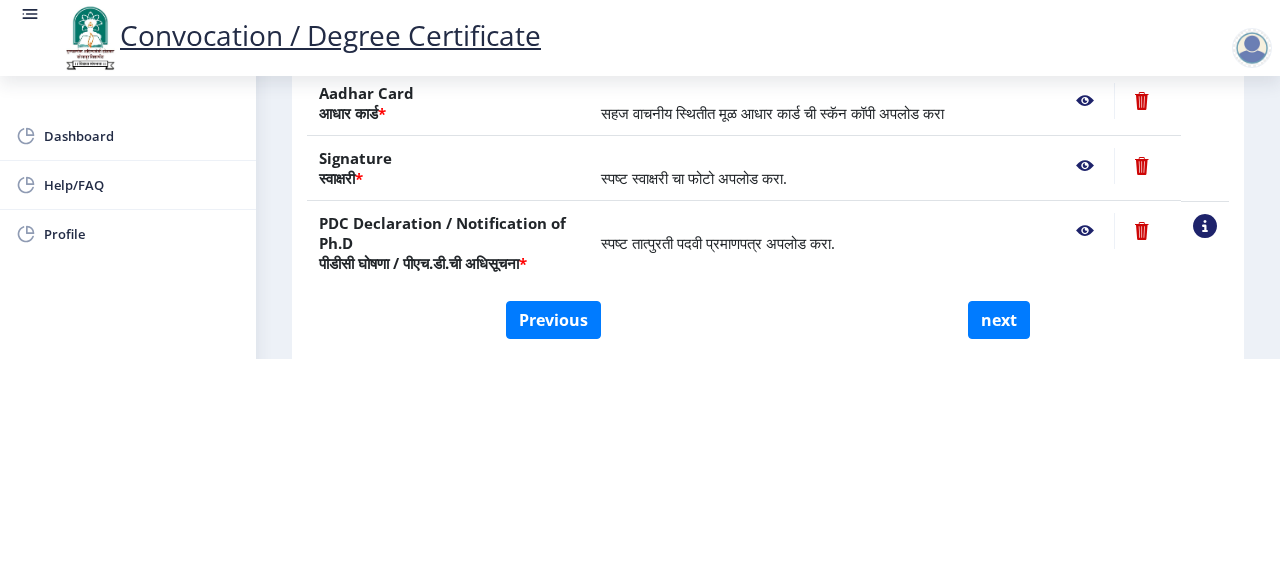 click 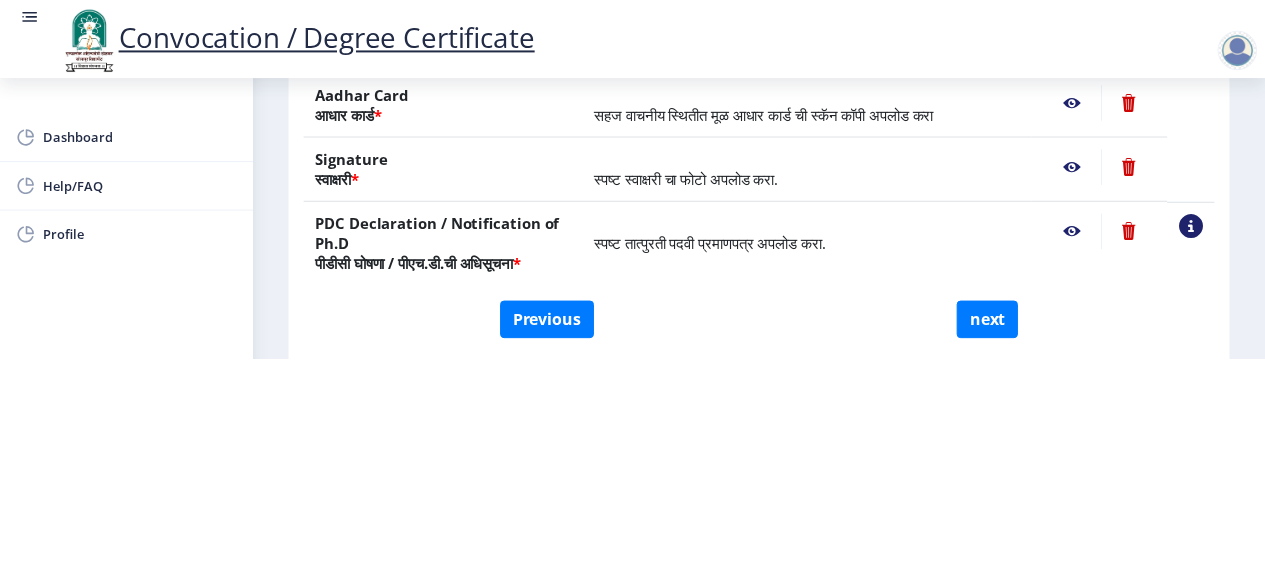 scroll, scrollTop: 0, scrollLeft: 0, axis: both 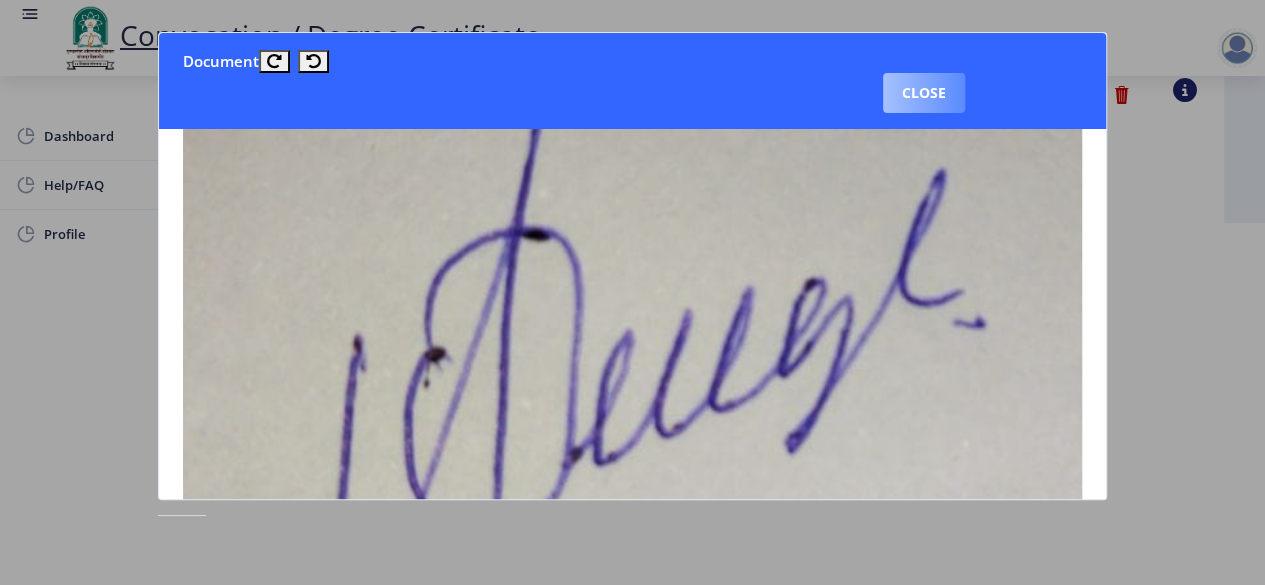 click on "Close" at bounding box center [924, 93] 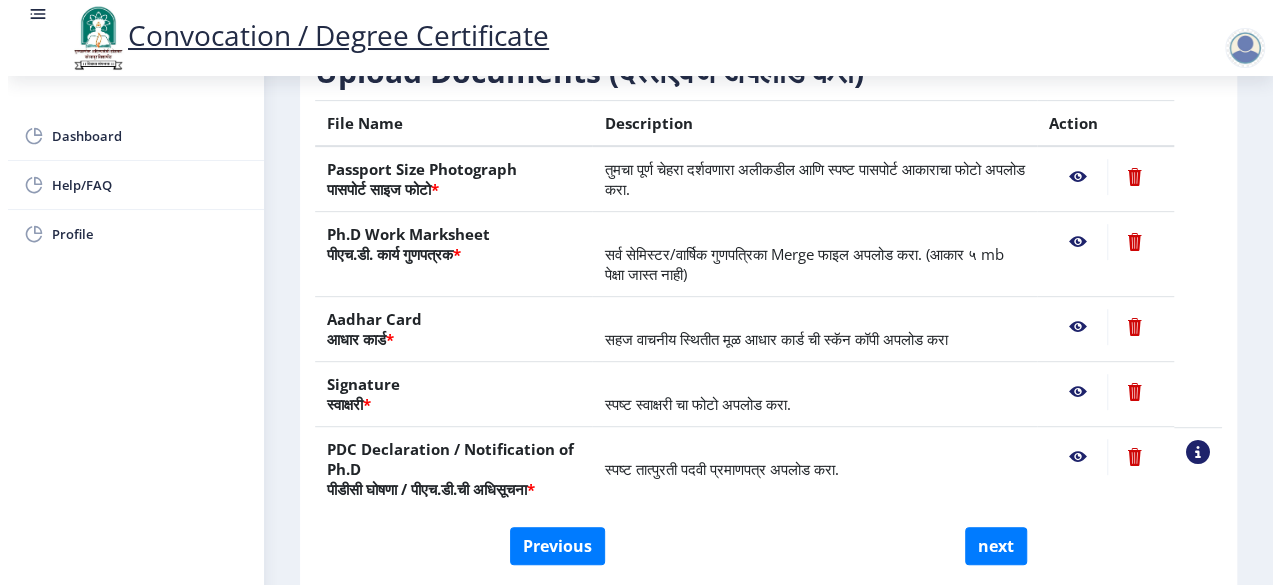scroll, scrollTop: 226, scrollLeft: 0, axis: vertical 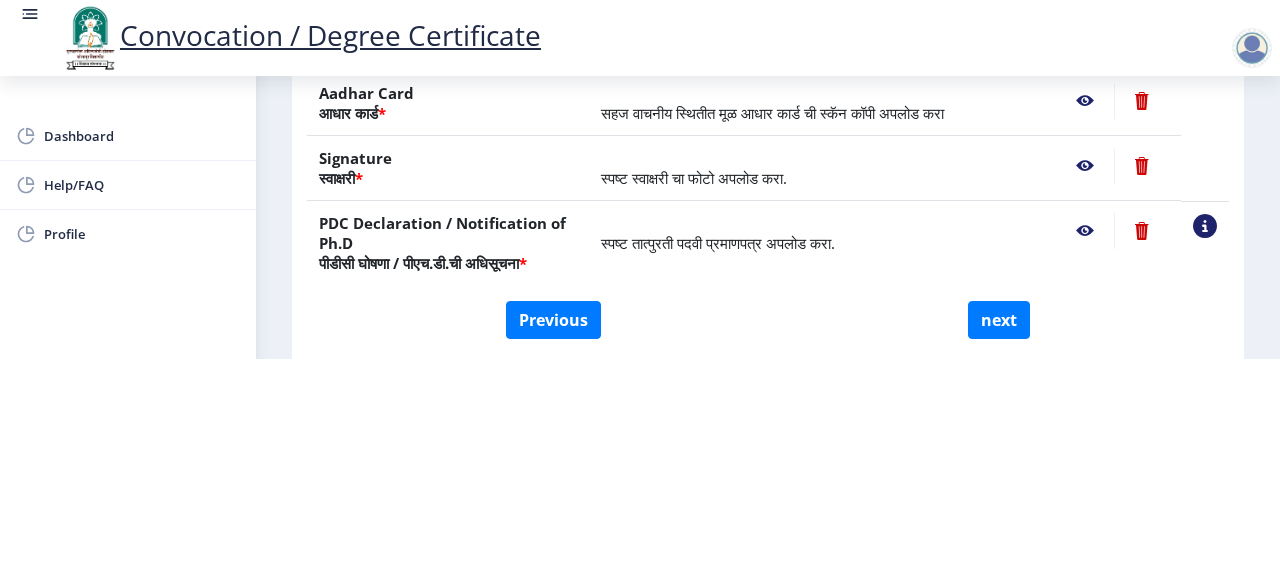 click 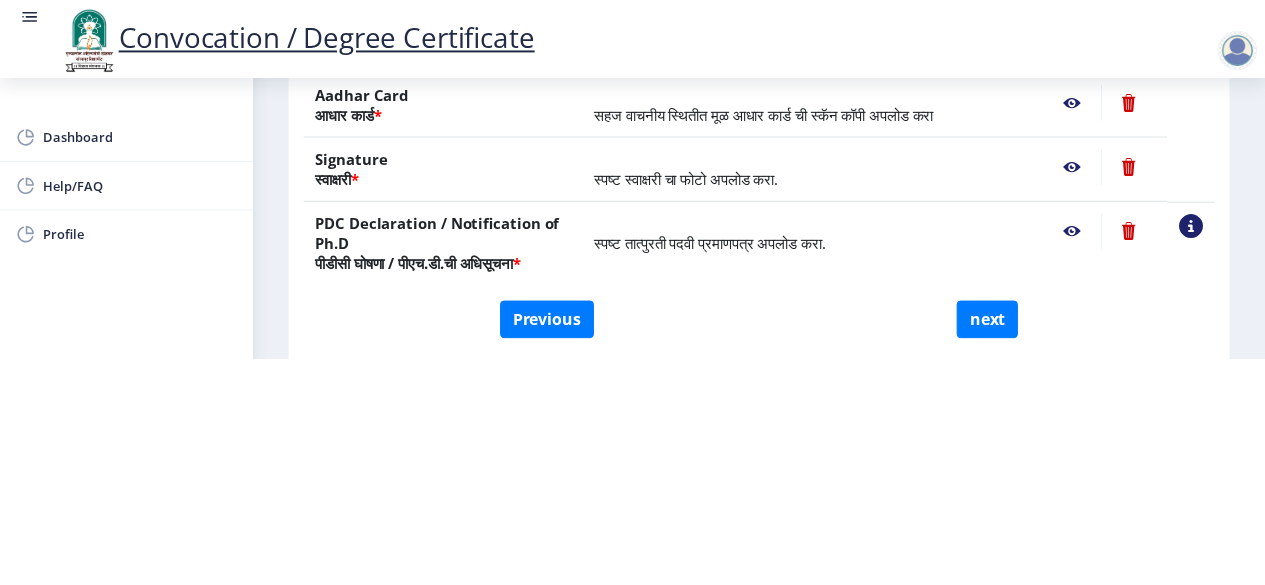 scroll, scrollTop: 0, scrollLeft: 0, axis: both 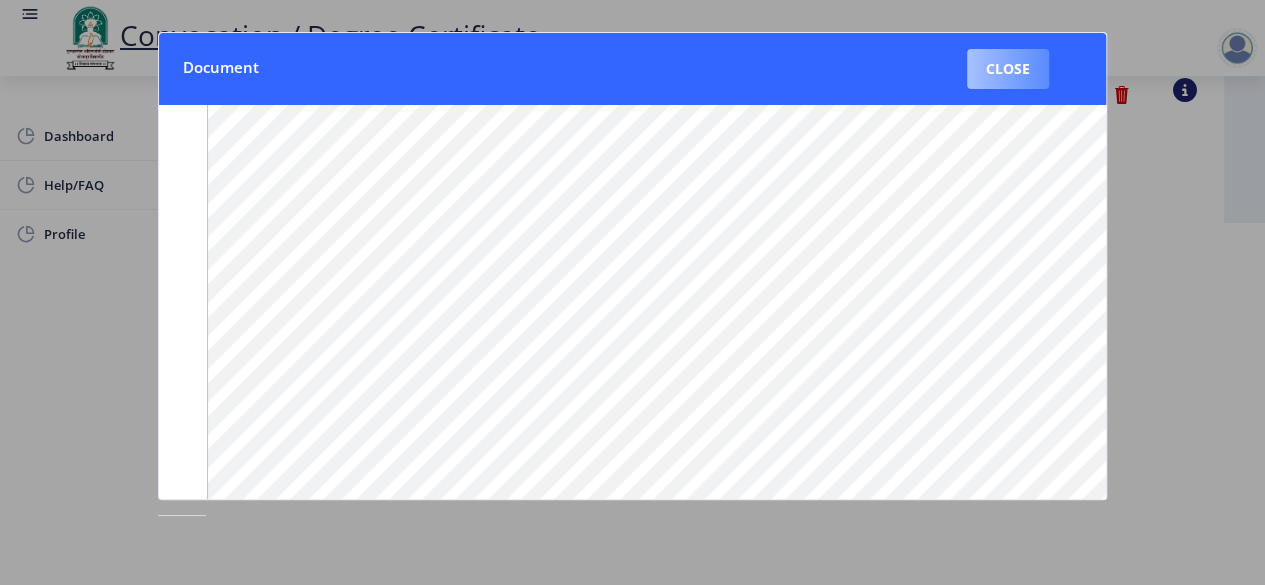 click on "Close" at bounding box center [1008, 69] 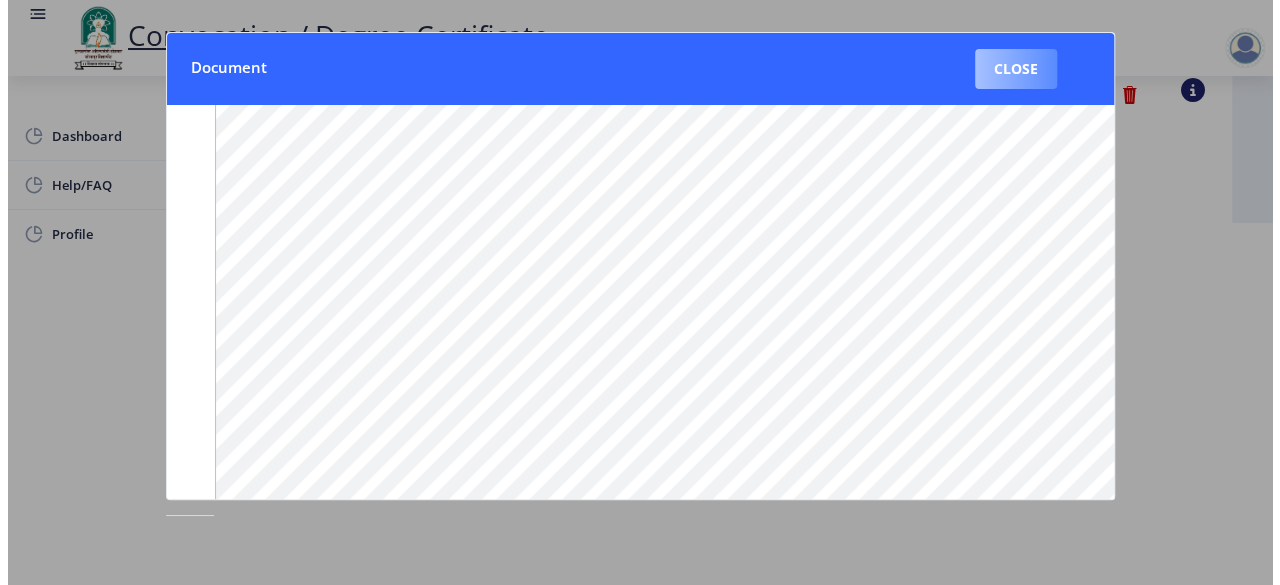 scroll, scrollTop: 226, scrollLeft: 0, axis: vertical 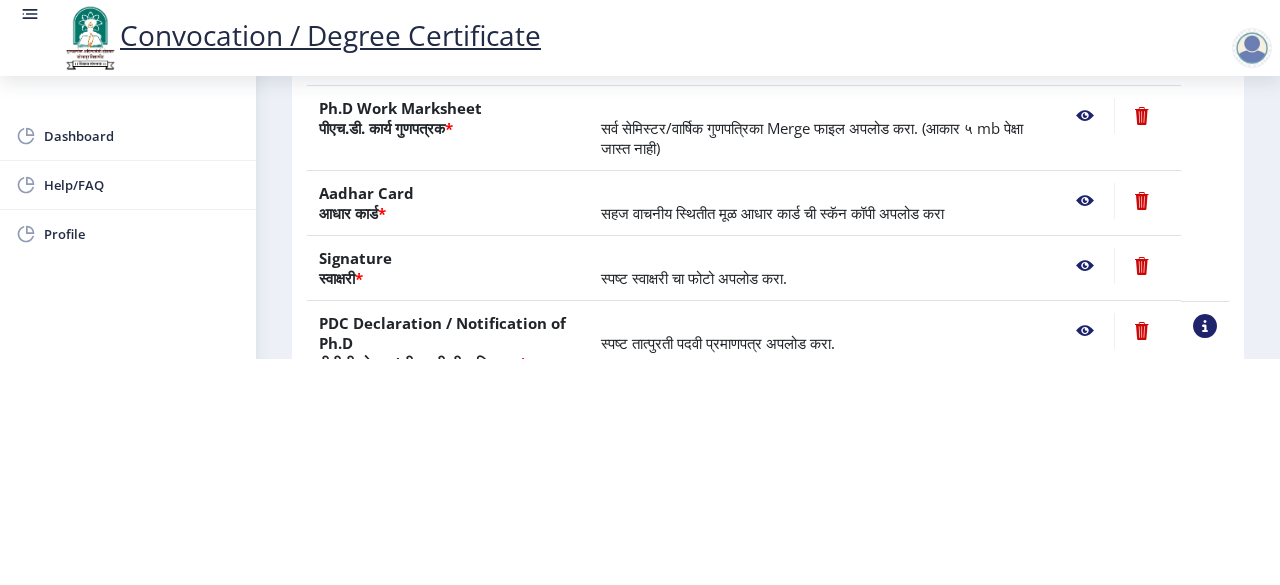 click 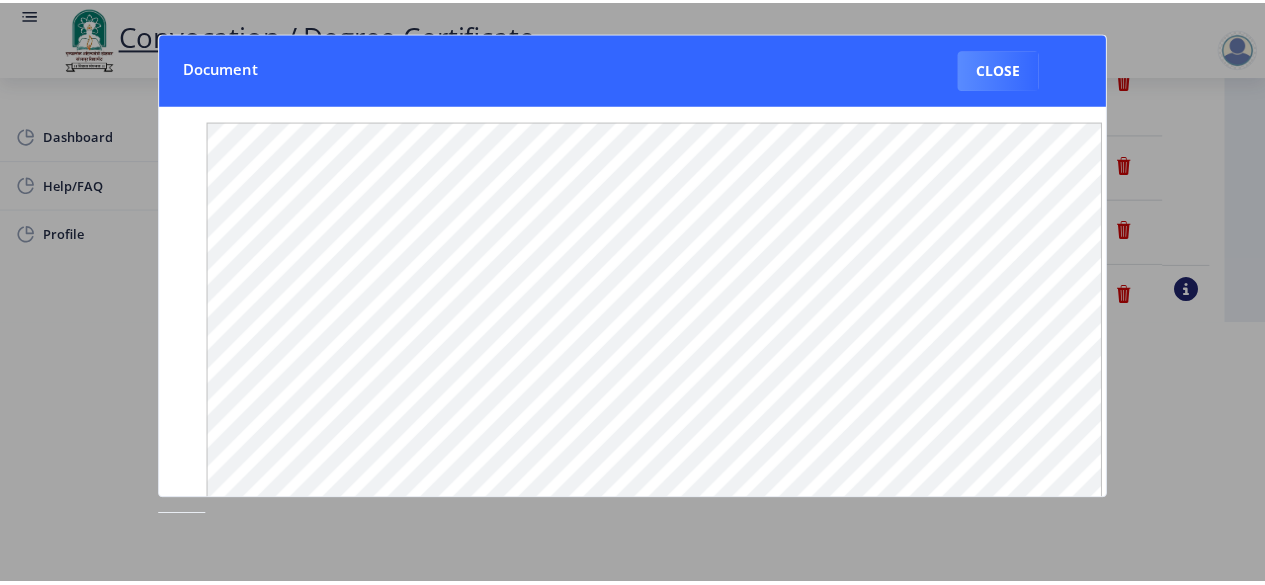scroll, scrollTop: 0, scrollLeft: 0, axis: both 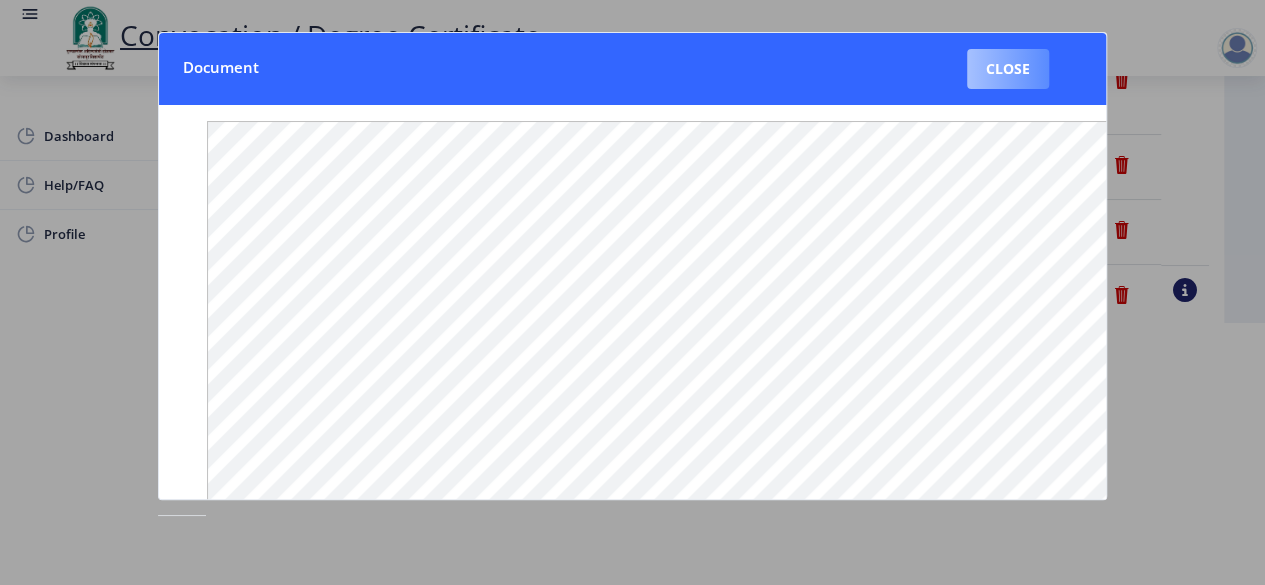 click on "Close" at bounding box center (1008, 69) 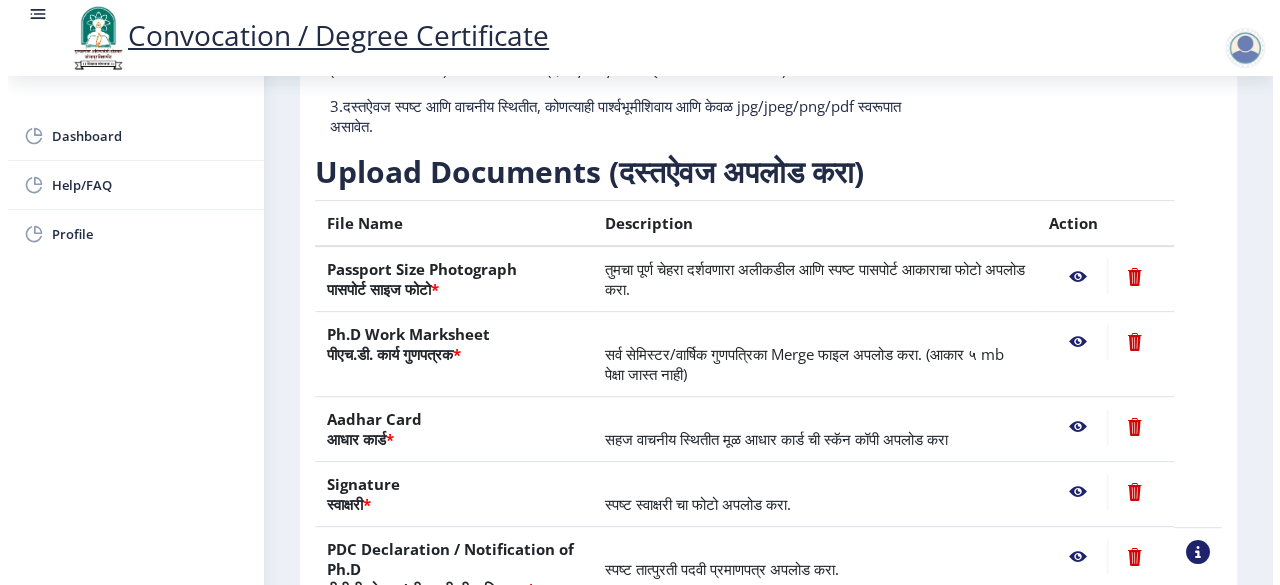 scroll, scrollTop: 226, scrollLeft: 0, axis: vertical 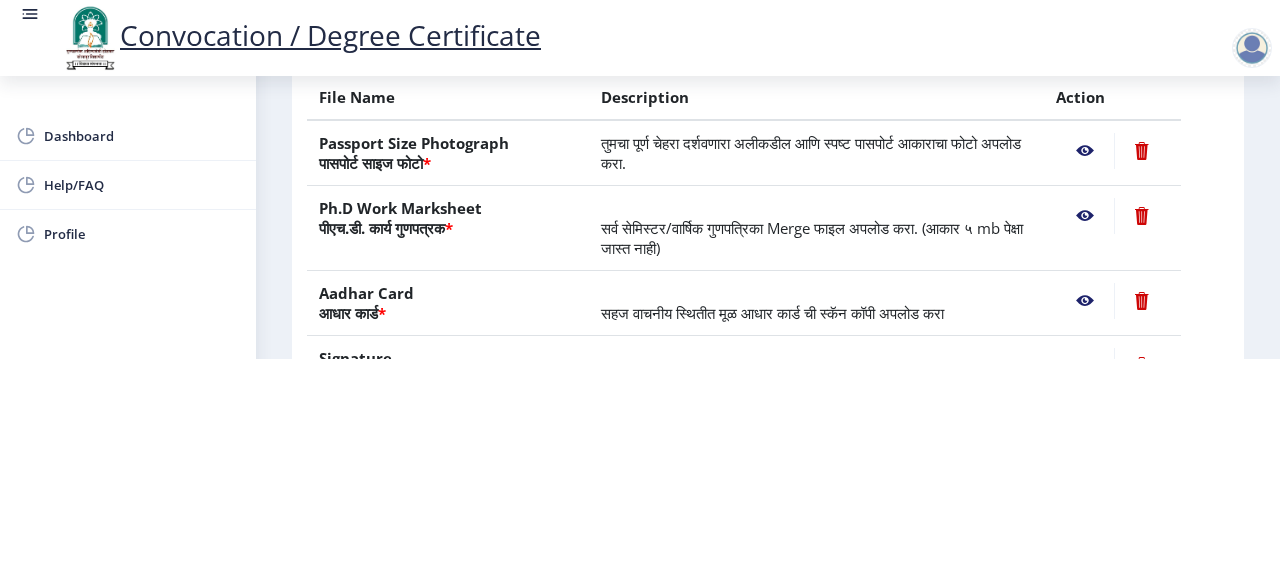 click 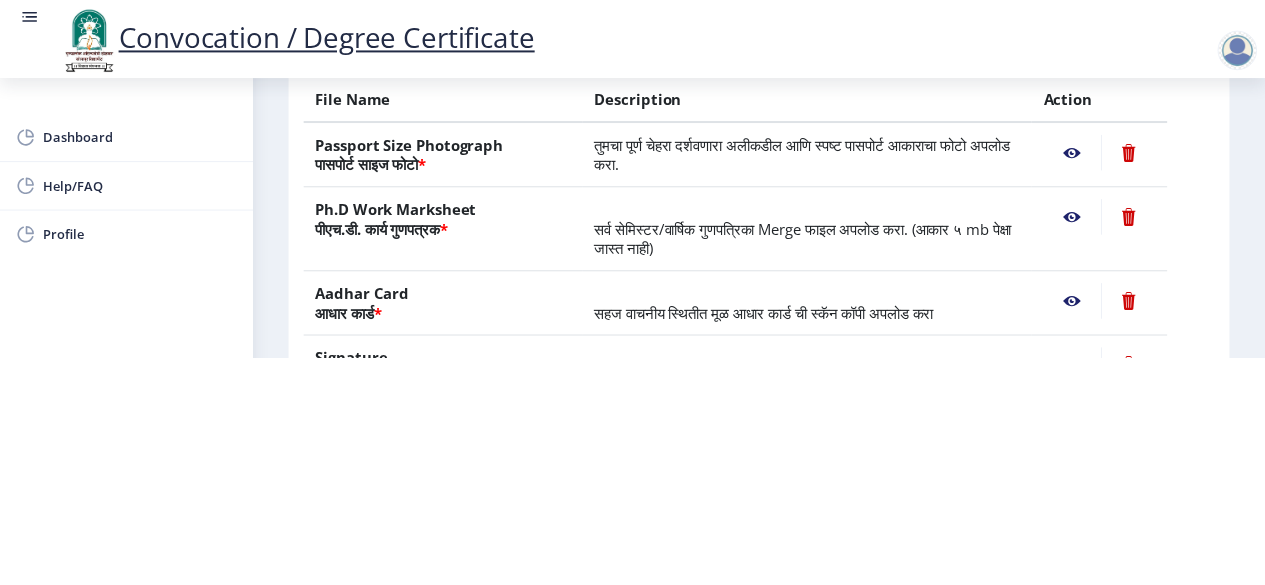 scroll, scrollTop: 0, scrollLeft: 0, axis: both 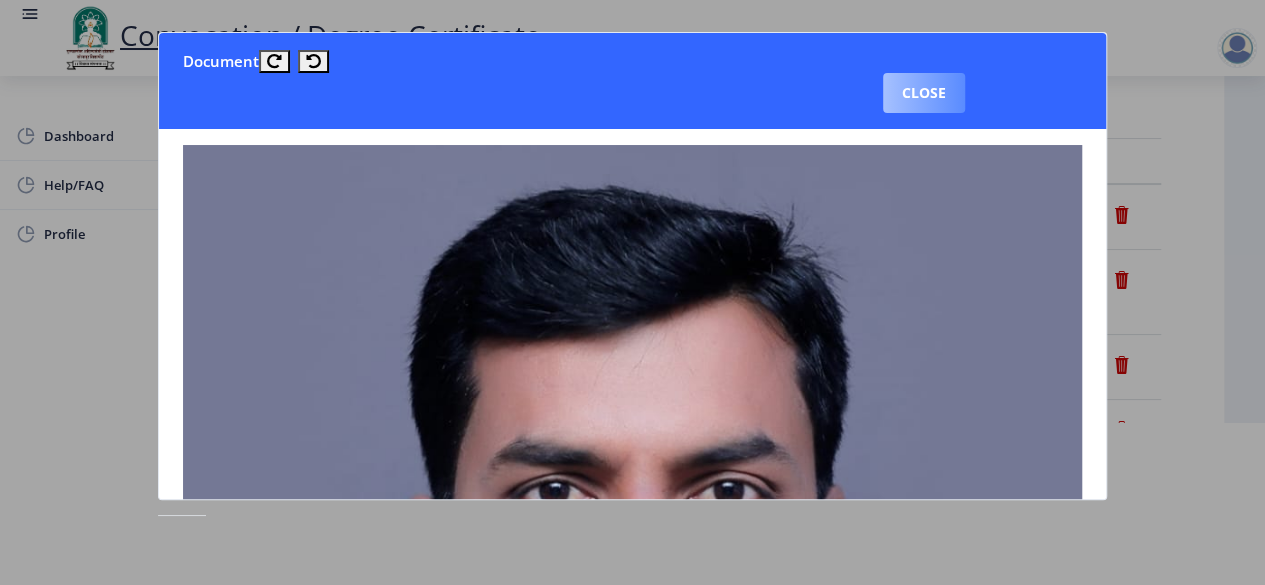 click on "Close" at bounding box center [924, 93] 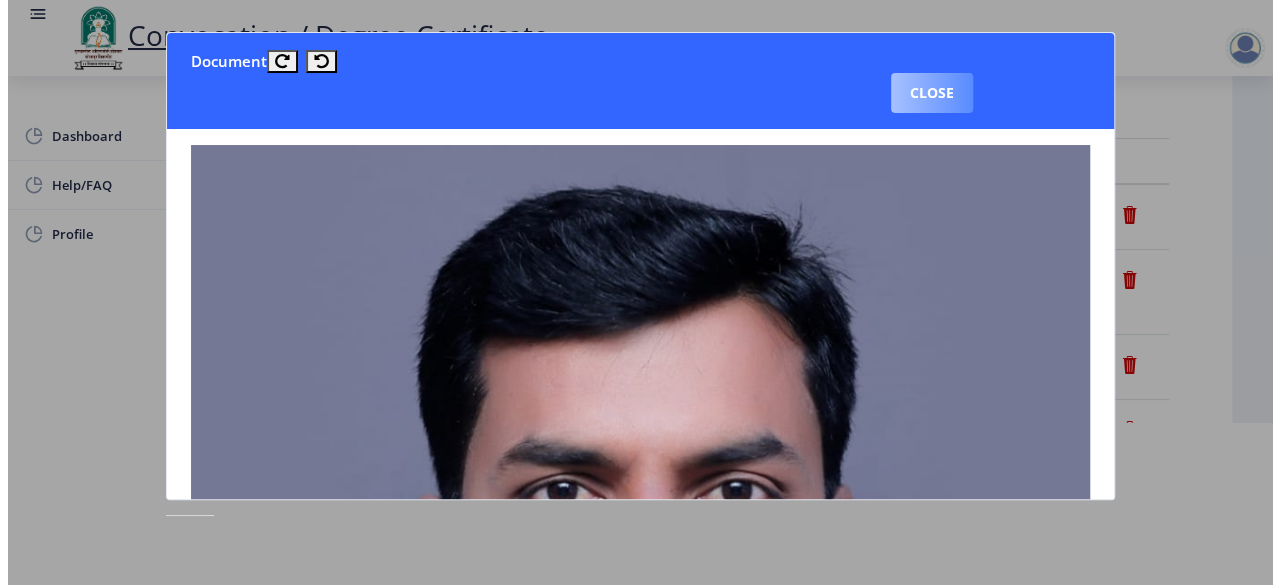 scroll, scrollTop: 162, scrollLeft: 0, axis: vertical 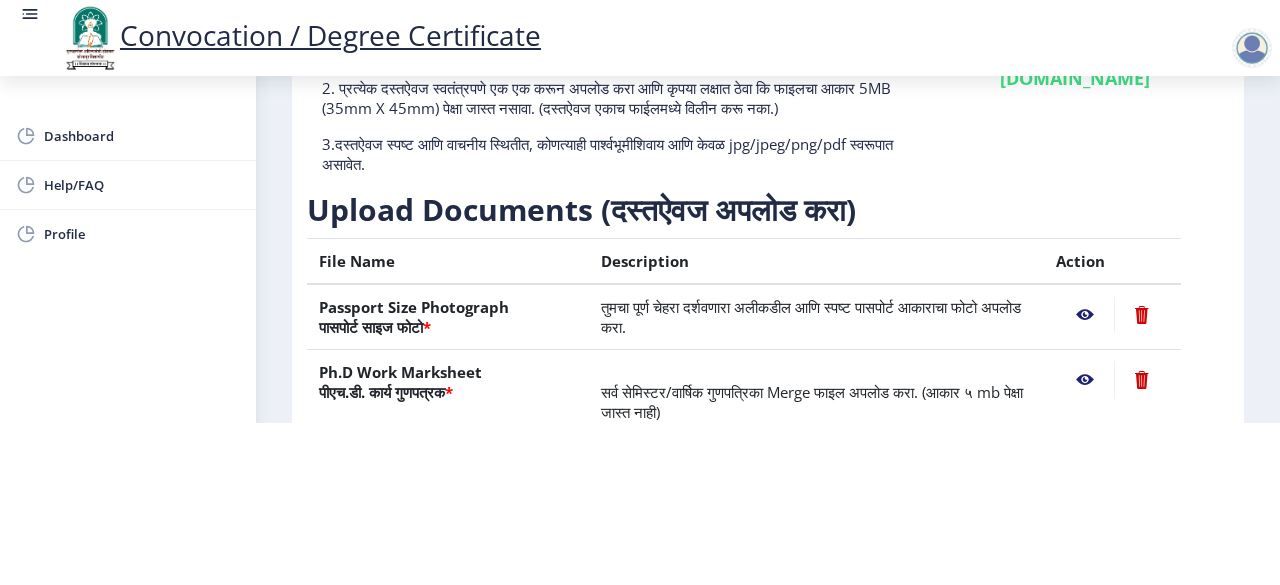 click on "Convocation / Degree Certificate" 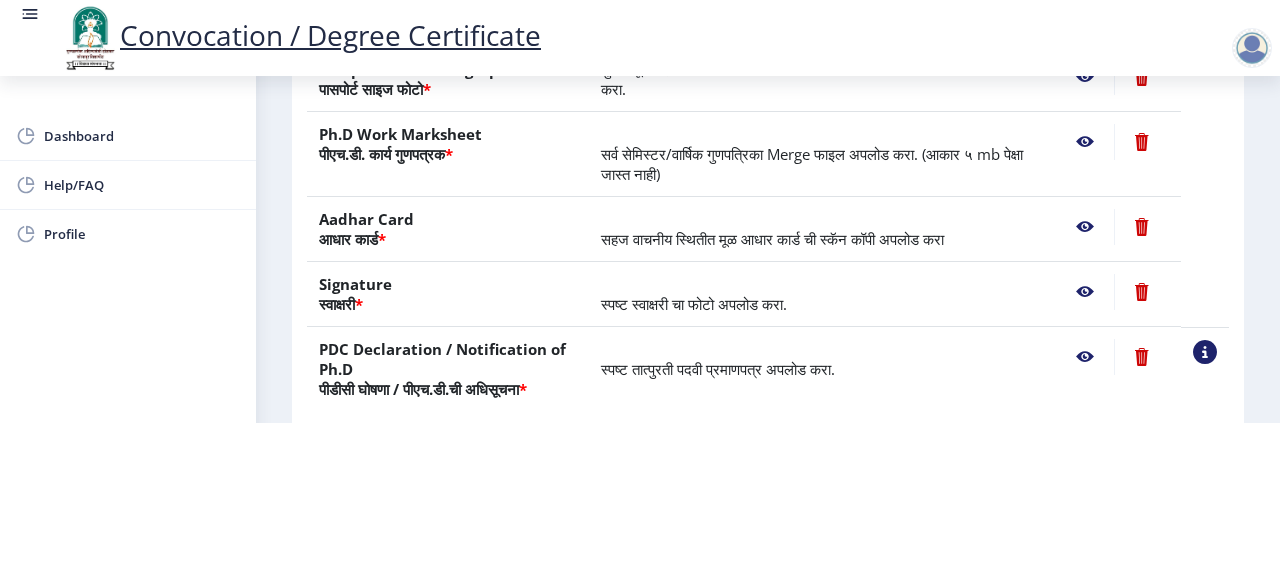 scroll, scrollTop: 400, scrollLeft: 0, axis: vertical 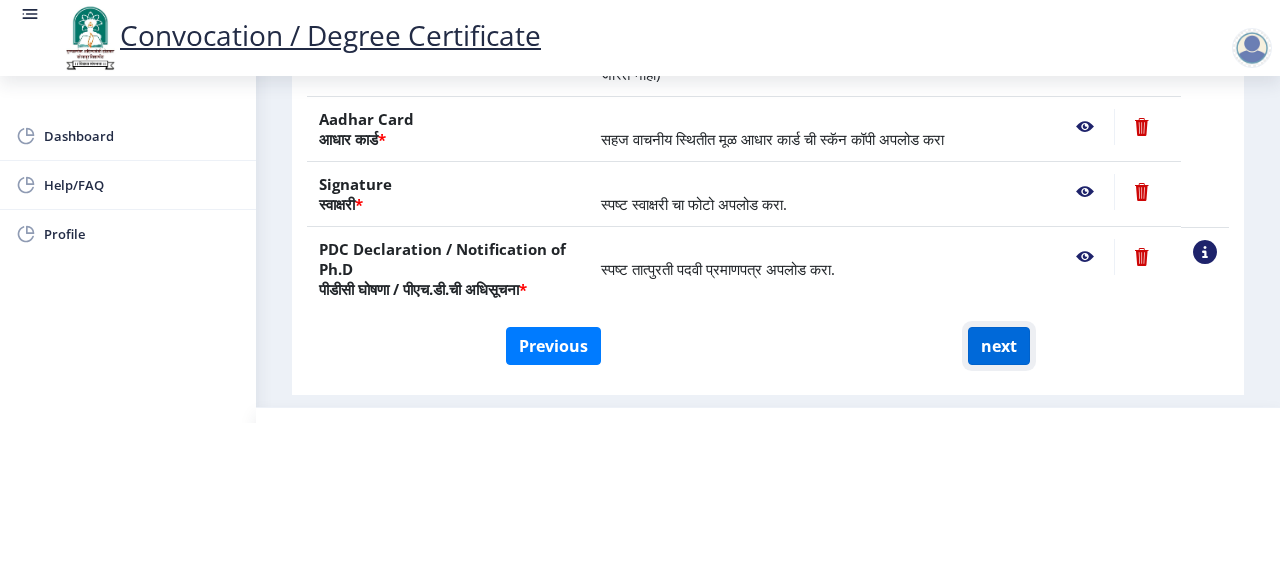 click on "next" 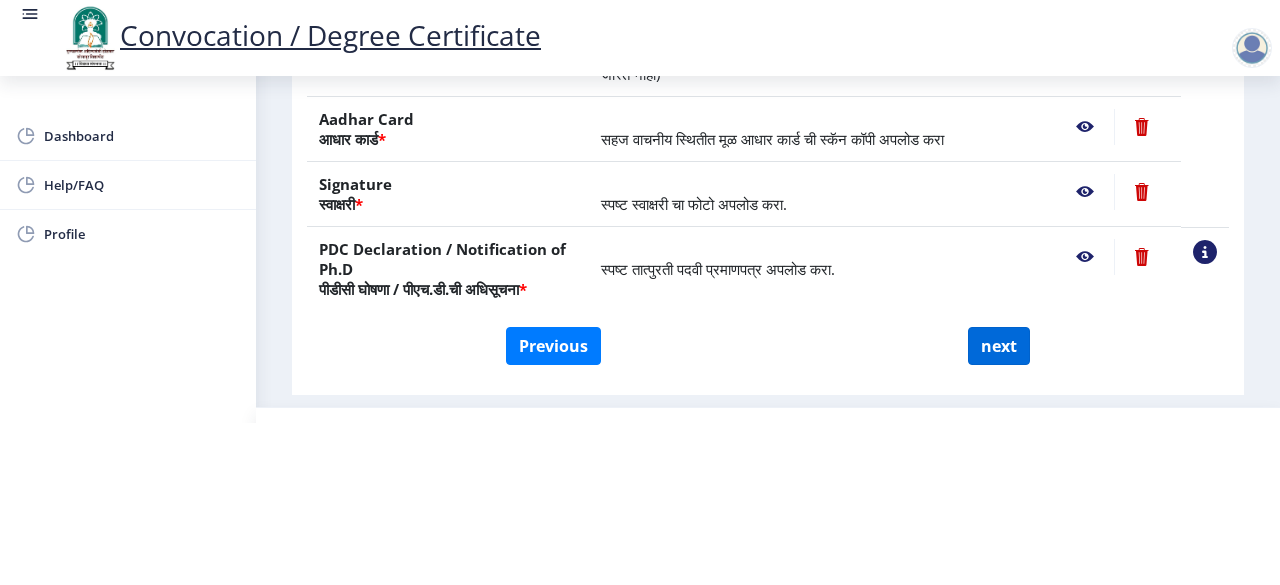 select 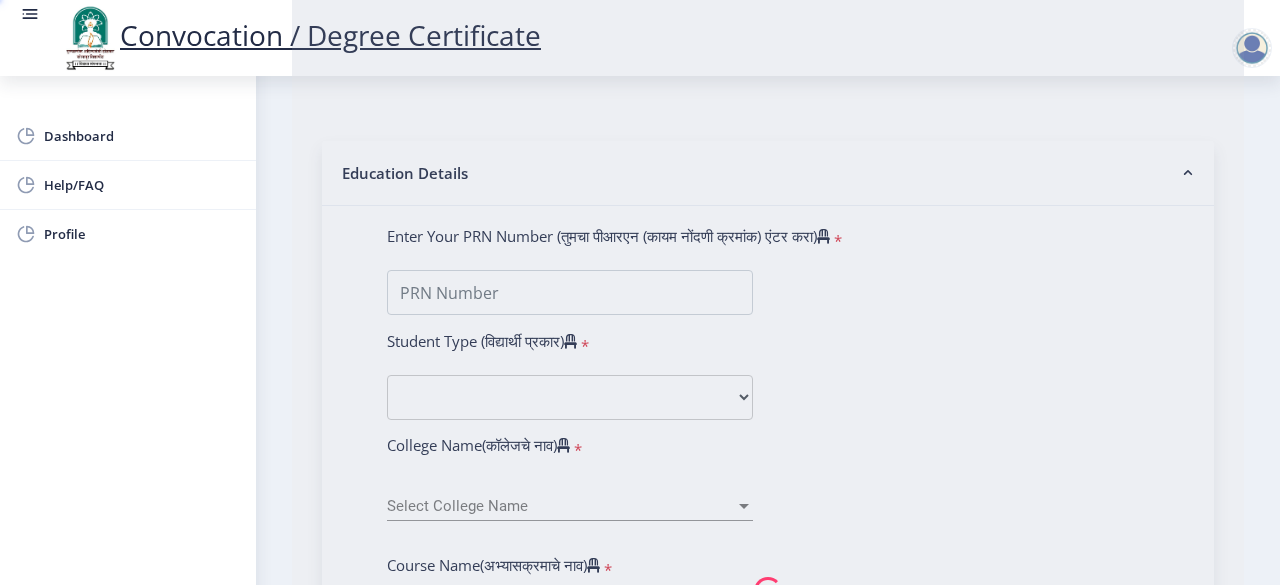 scroll, scrollTop: 0, scrollLeft: 0, axis: both 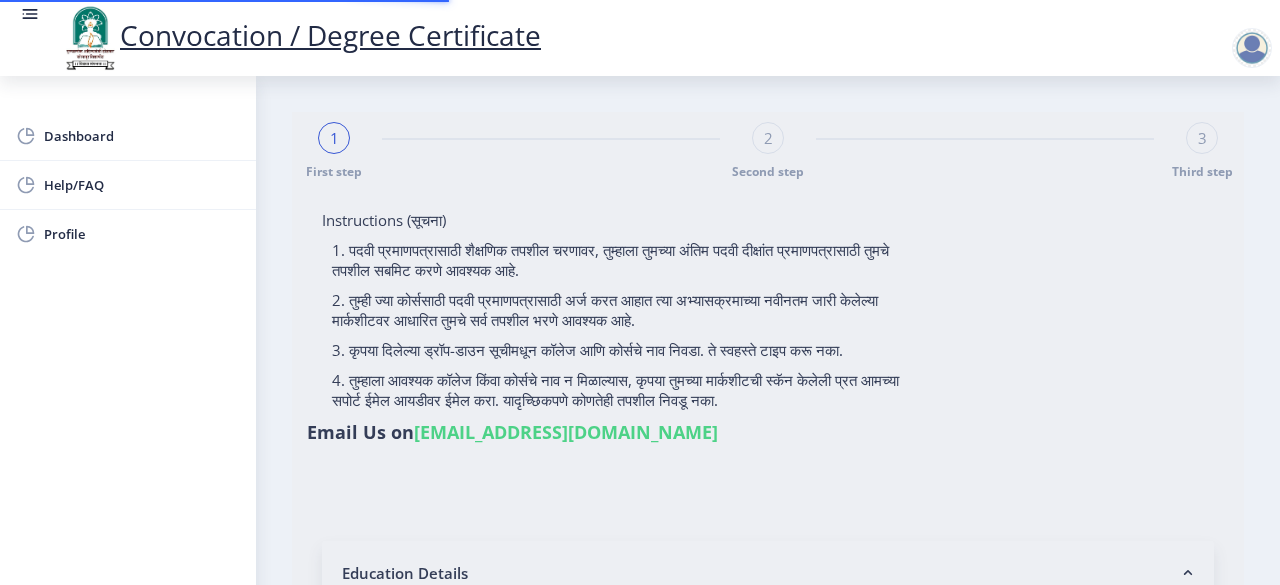 type on "DAGDE [PERSON_NAME]" 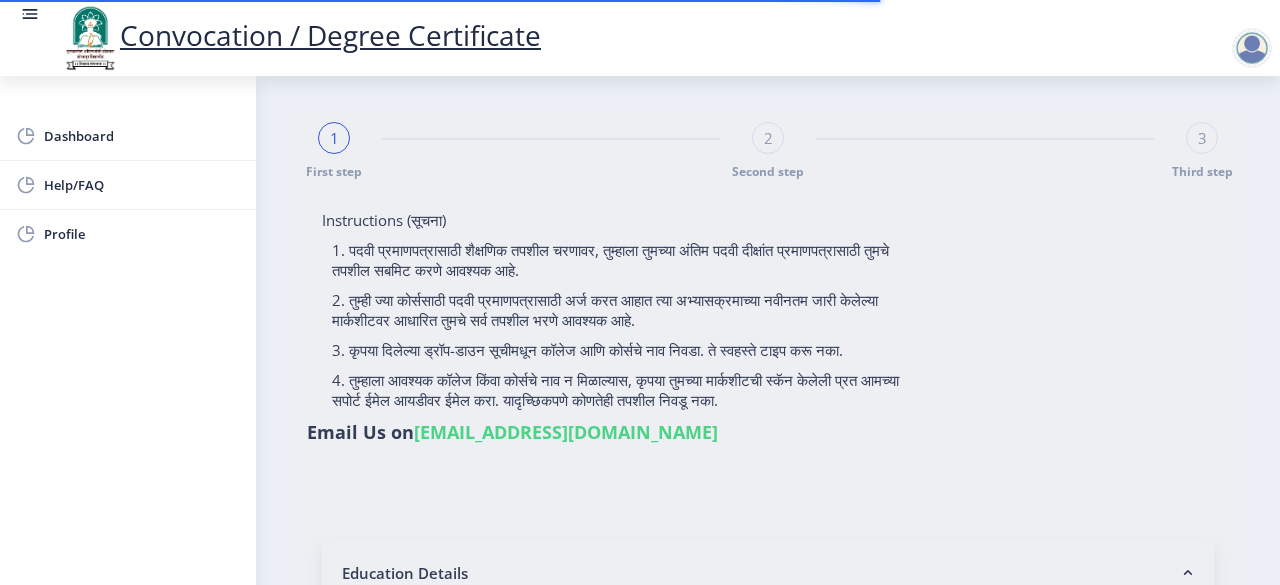 select 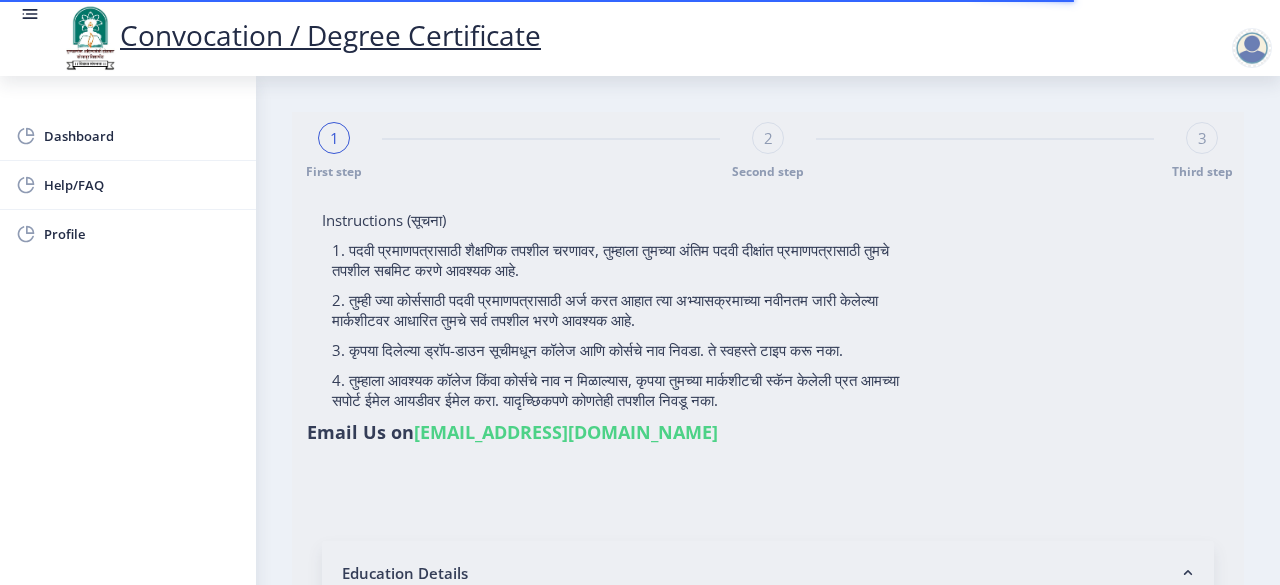 type on "DAGDE [PERSON_NAME]" 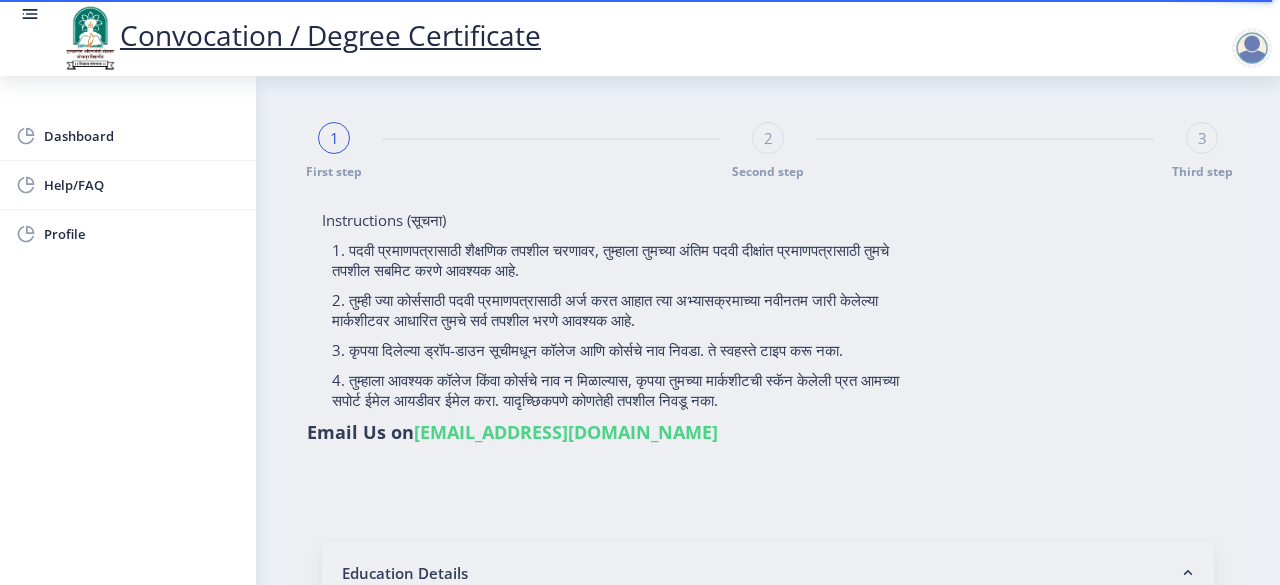 type on "202301075076395" 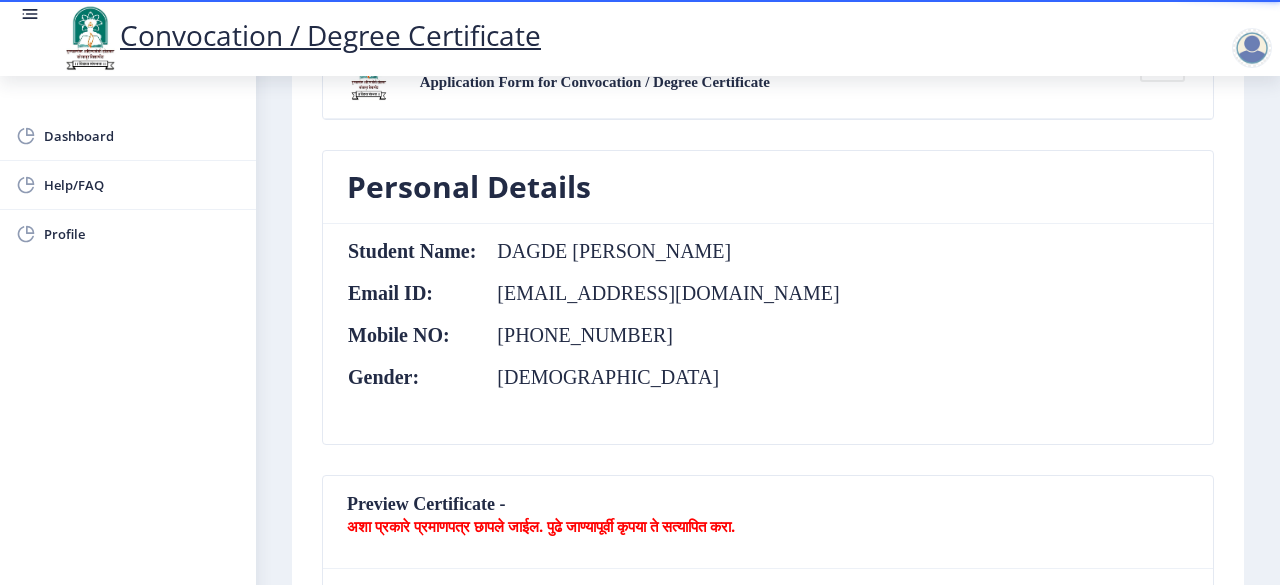 scroll, scrollTop: 200, scrollLeft: 0, axis: vertical 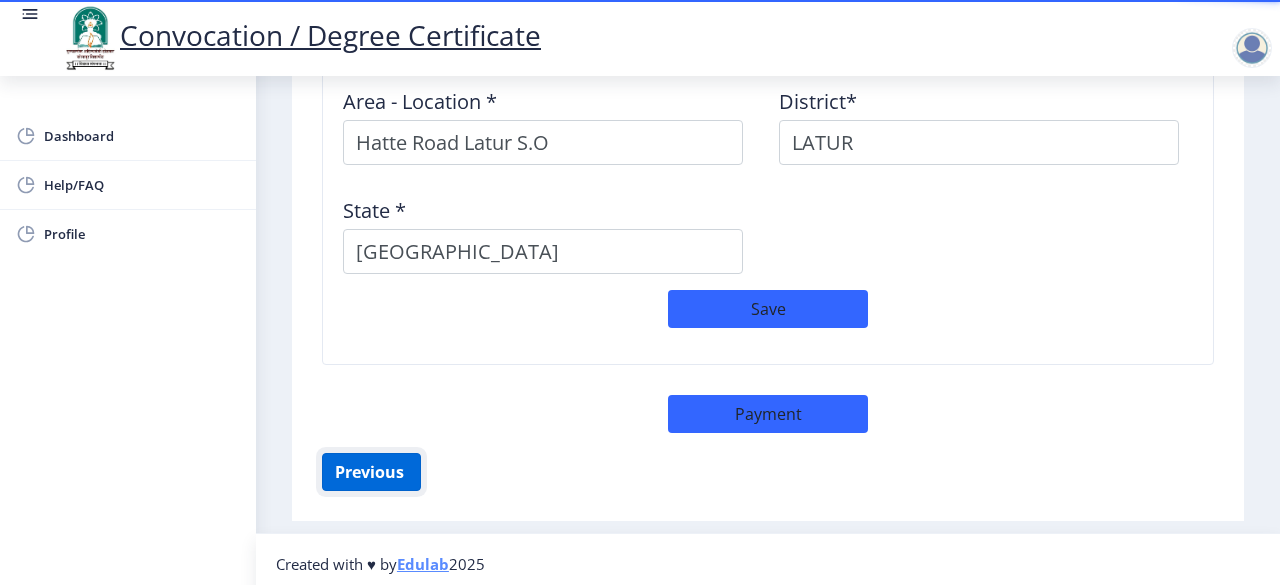 click on "Previous ‍" 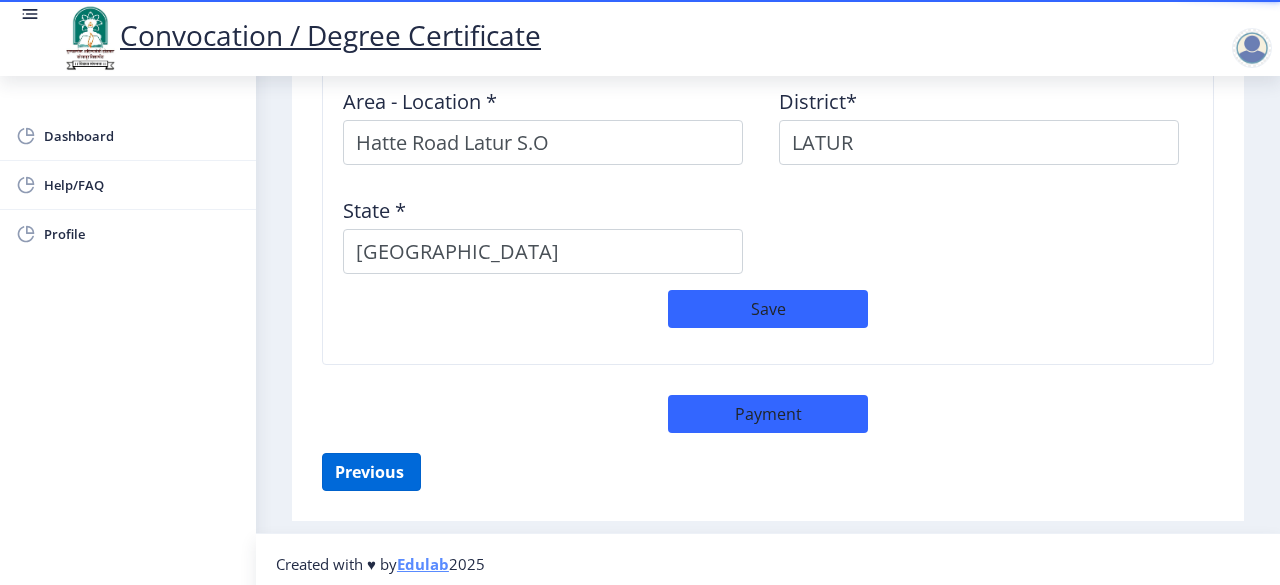 scroll, scrollTop: 462, scrollLeft: 0, axis: vertical 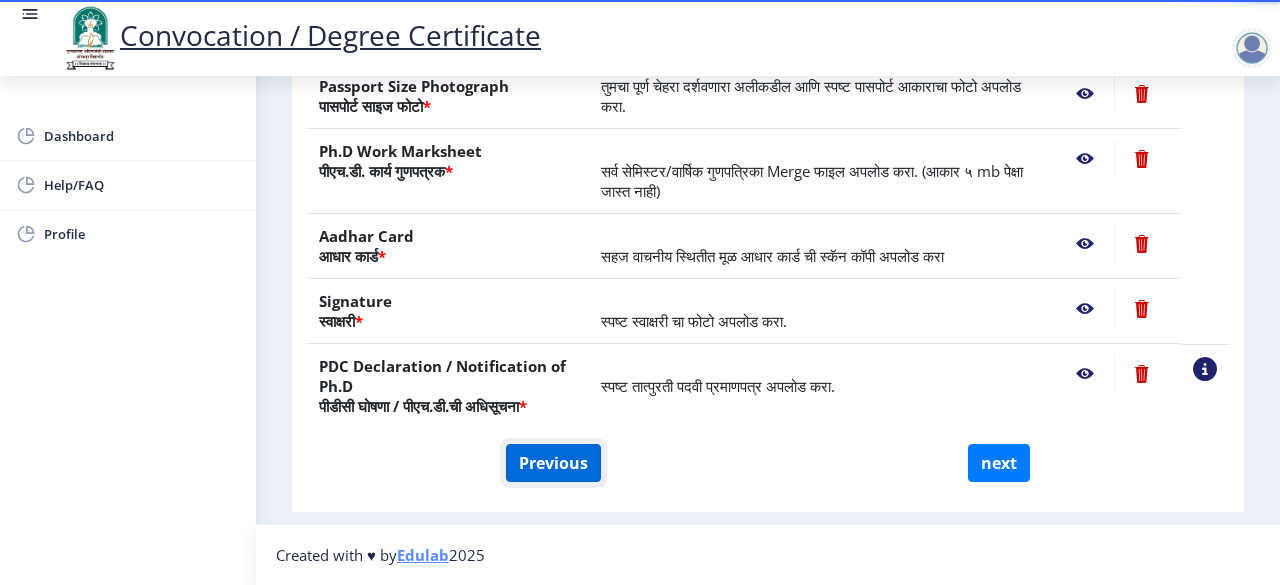 click on "Previous" 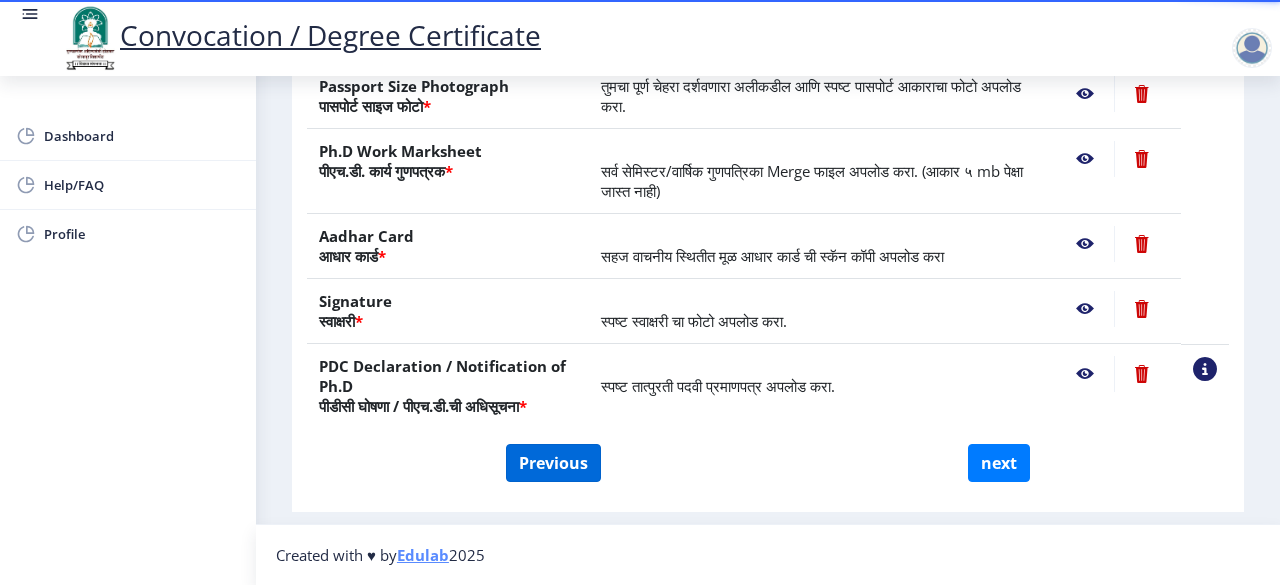 select on "External" 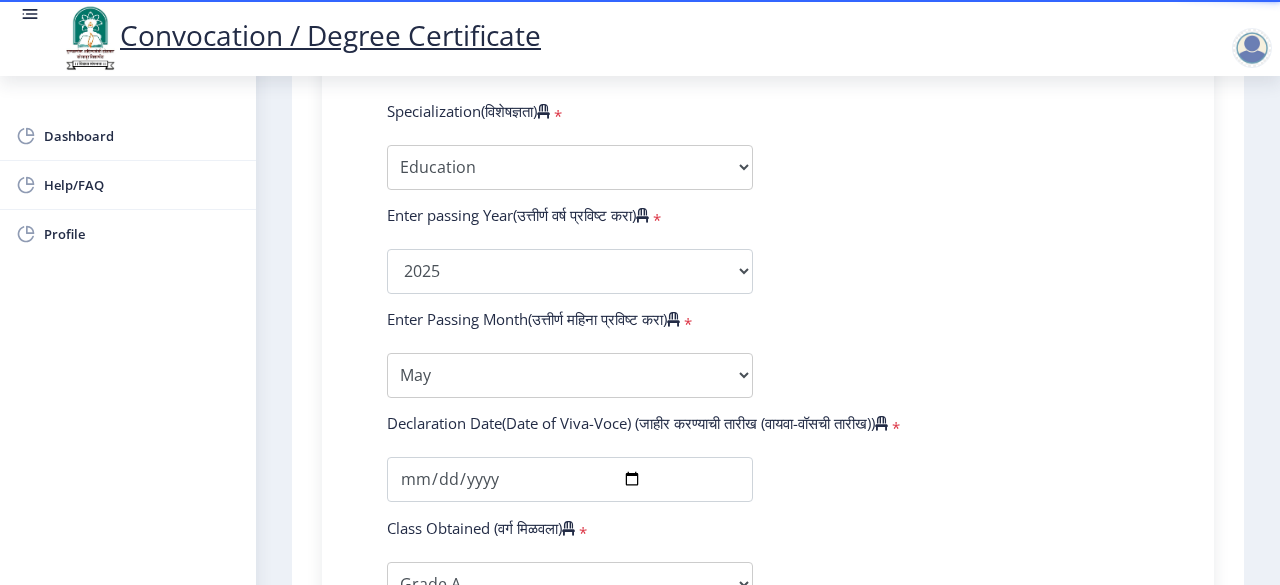 scroll, scrollTop: 1486, scrollLeft: 0, axis: vertical 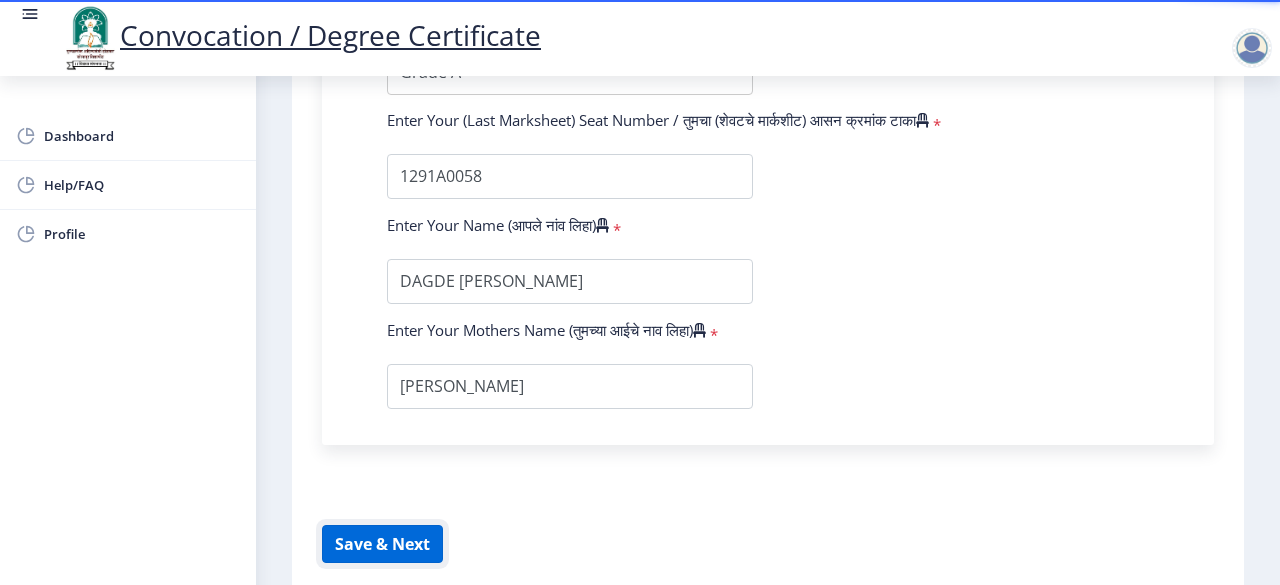 click on "Save & Next" 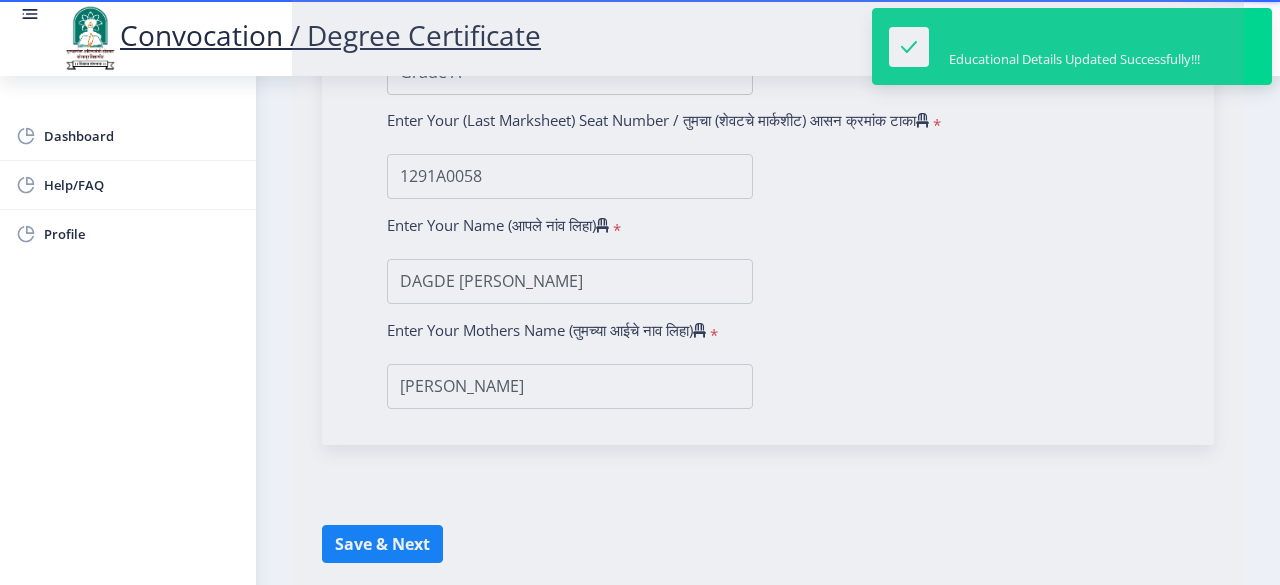 select 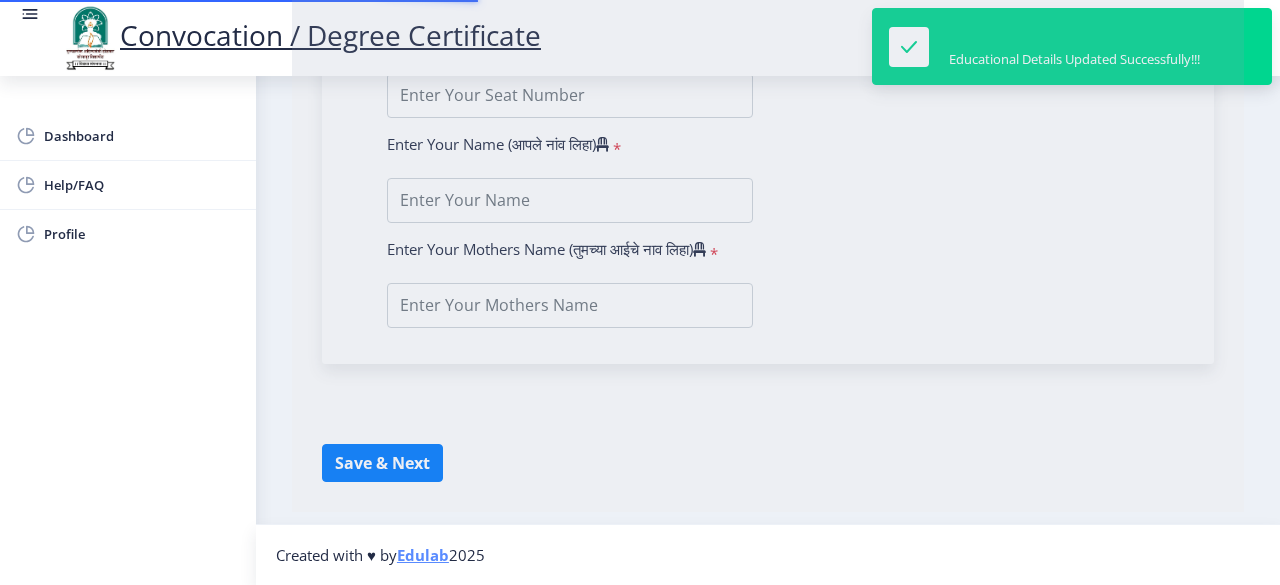 scroll, scrollTop: 0, scrollLeft: 0, axis: both 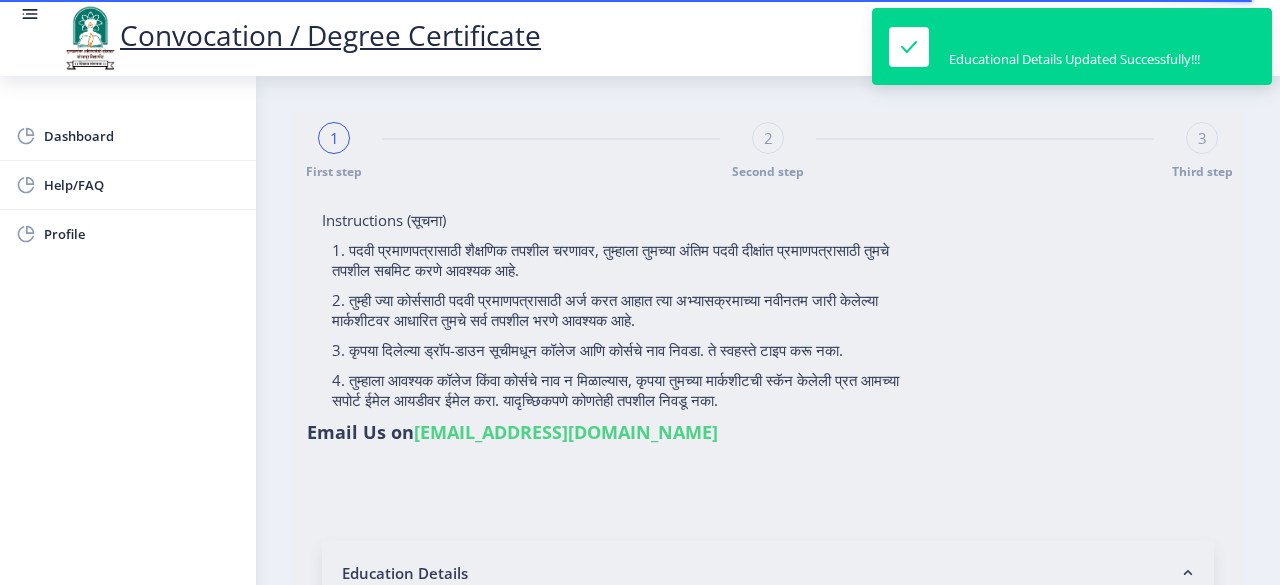 type on "DAGDE [PERSON_NAME]" 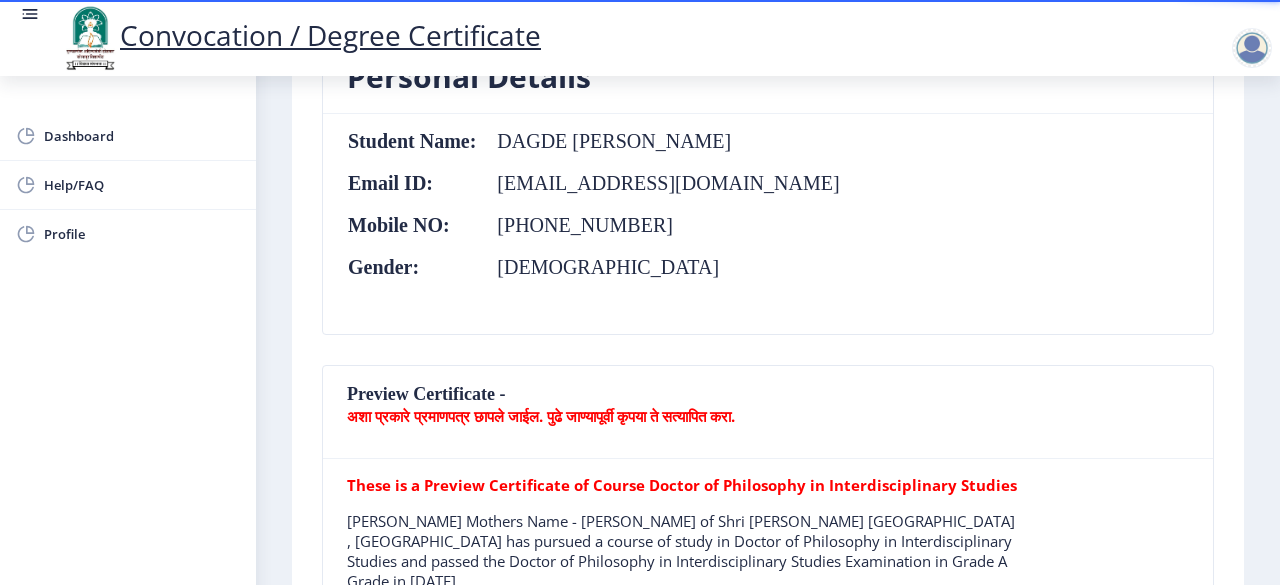 scroll, scrollTop: 812, scrollLeft: 0, axis: vertical 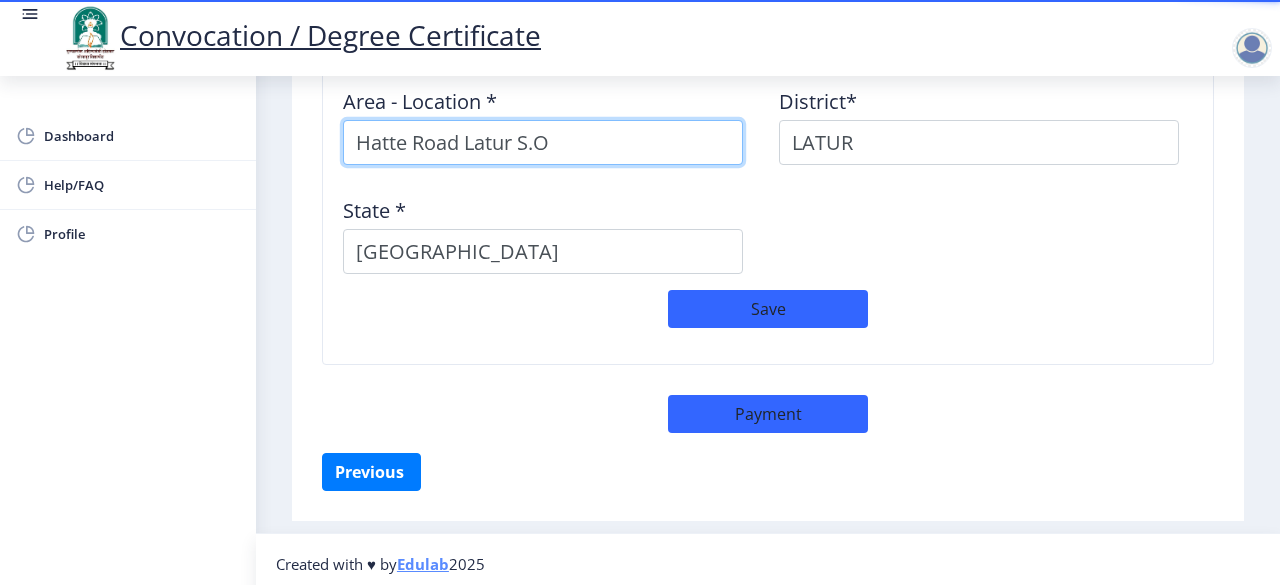 click on "Hatte Road Latur S.O" at bounding box center [543, 142] 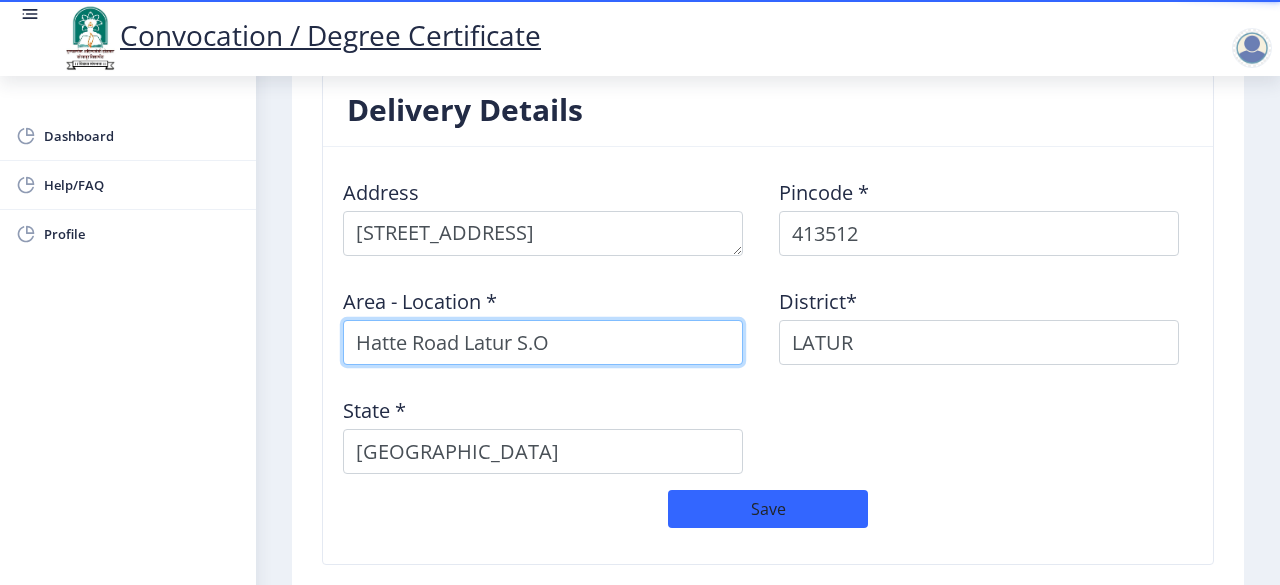 click on "Hatte Road Latur S.O" at bounding box center [543, 342] 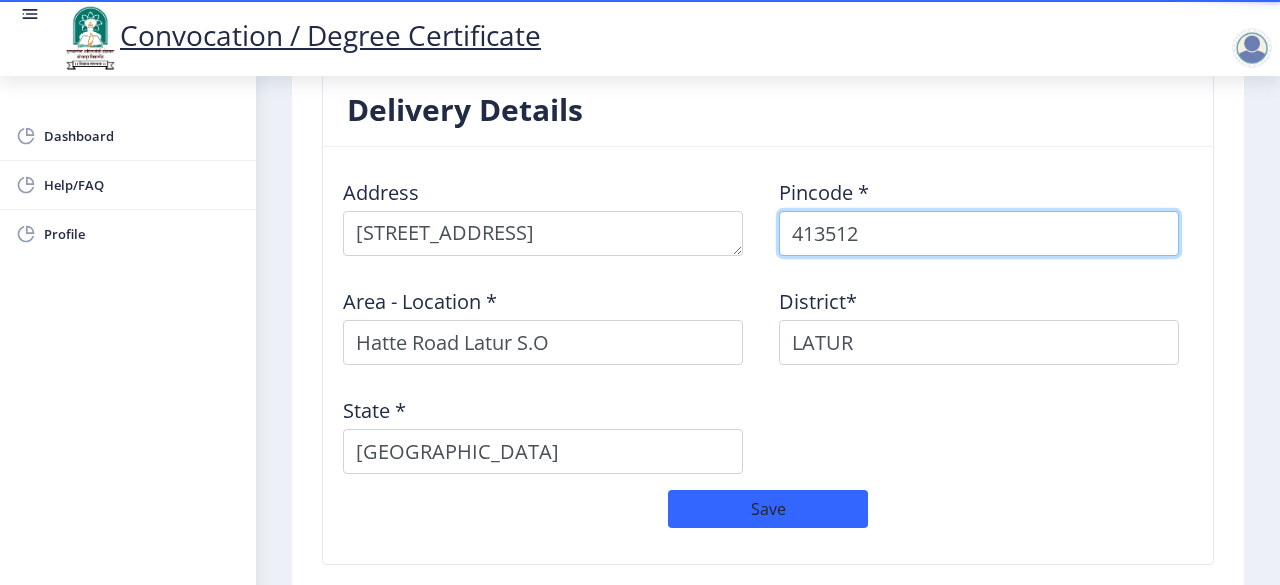 click on "413512" at bounding box center [979, 233] 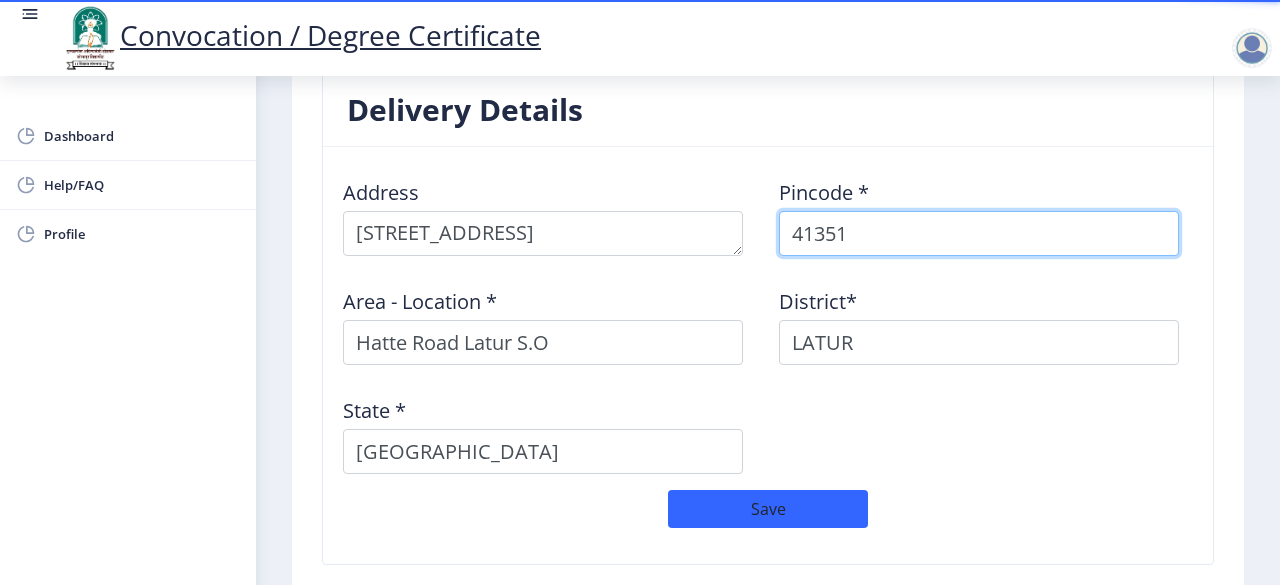 type on "413512" 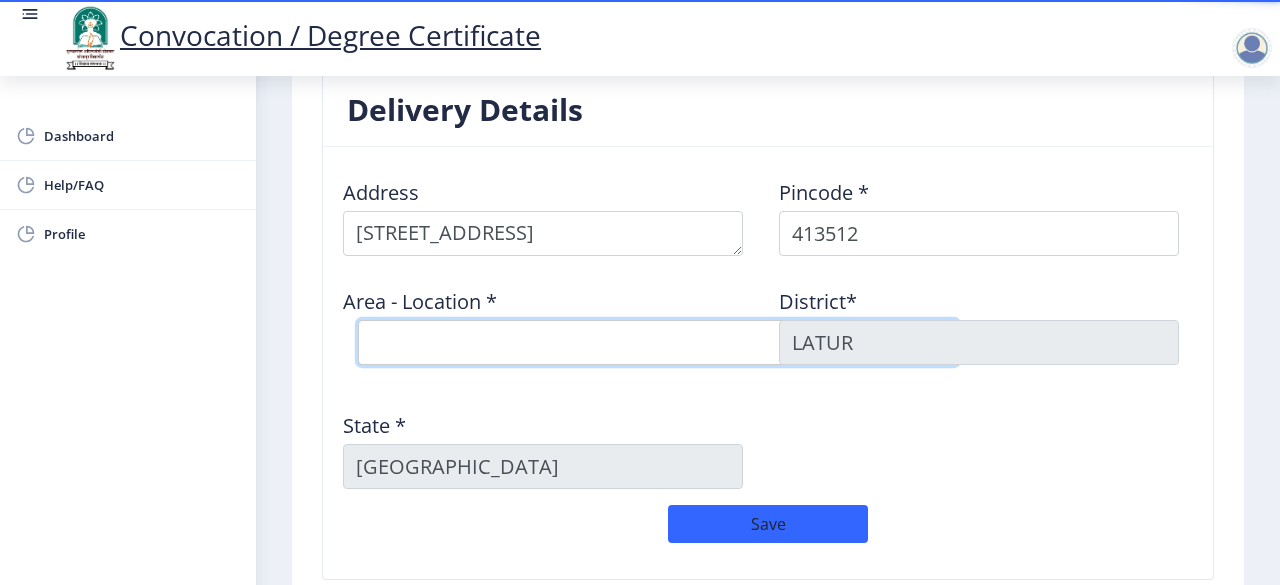 click on "Select Area Location [GEOGRAPHIC_DATA] Latur S.O Labour Colony Latur [GEOGRAPHIC_DATA] S.O Latur H.O Latur RS S.O" at bounding box center (658, 342) 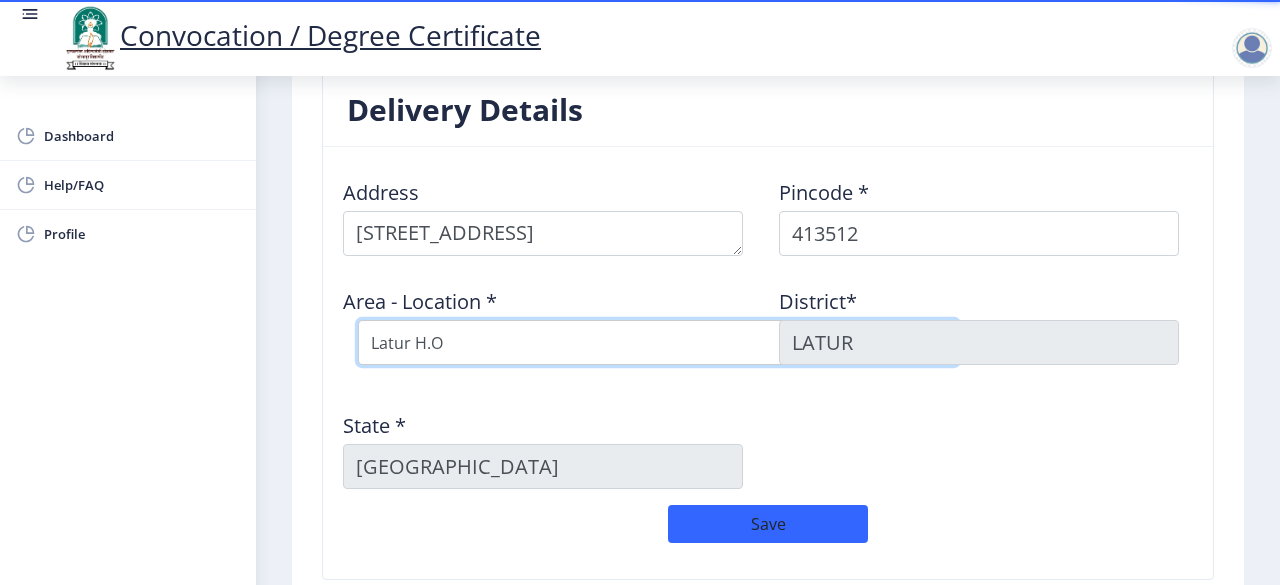 click on "Select Area Location [GEOGRAPHIC_DATA] Latur S.O Labour Colony Latur [GEOGRAPHIC_DATA] S.O Latur H.O Latur RS S.O" at bounding box center [658, 342] 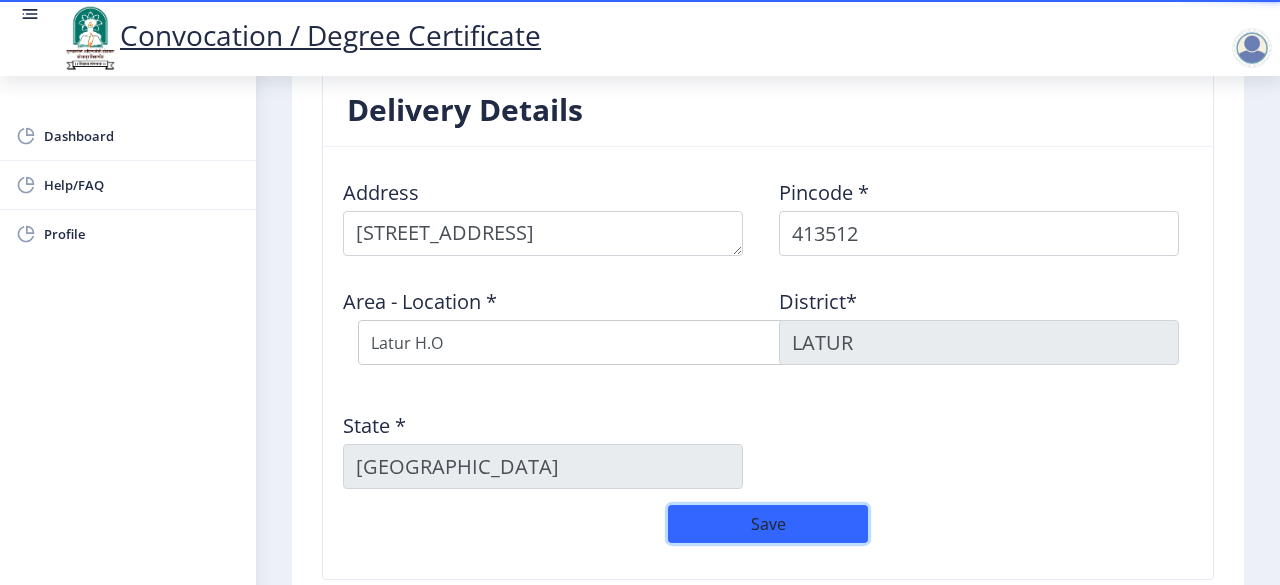 click on "Save" 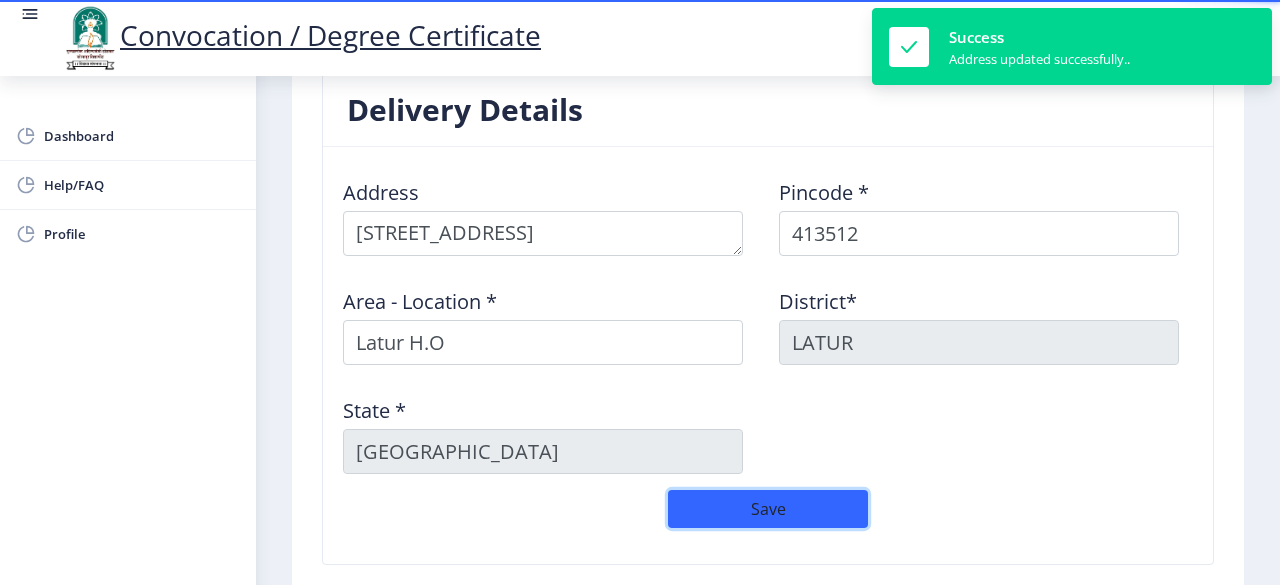 scroll, scrollTop: 1619, scrollLeft: 0, axis: vertical 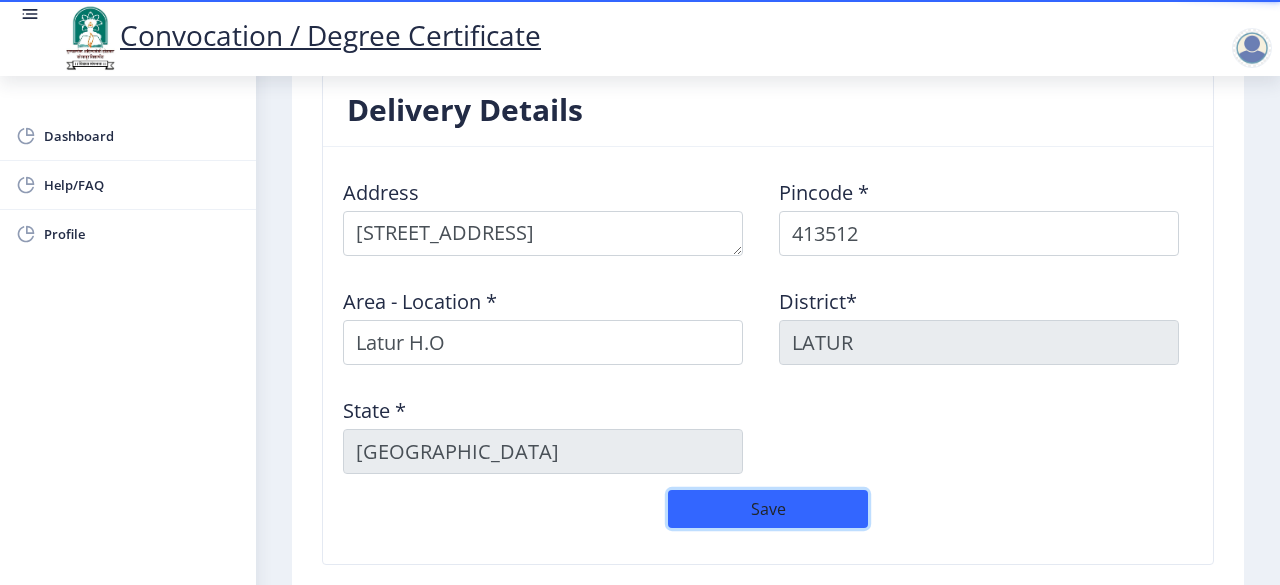 click on "Save" 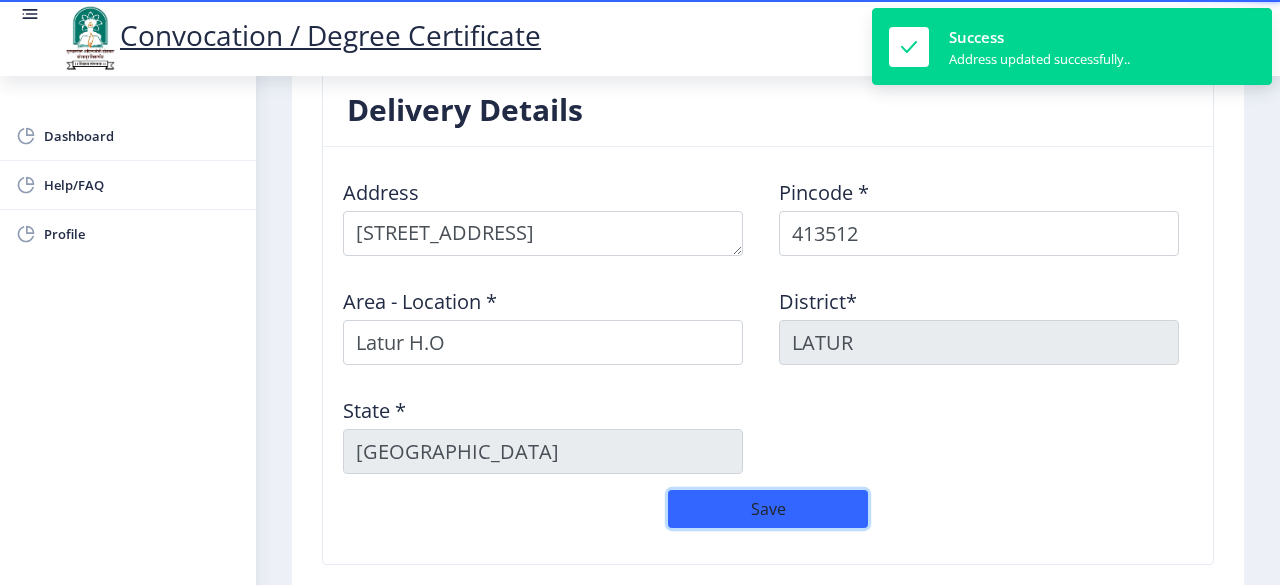 scroll, scrollTop: 1819, scrollLeft: 0, axis: vertical 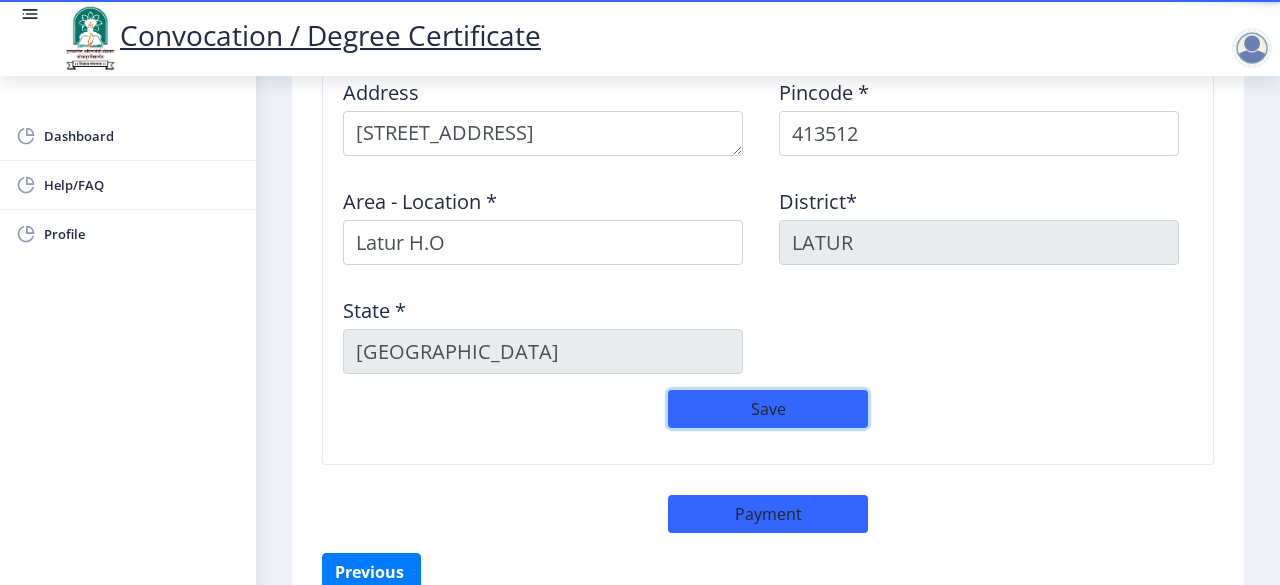 click on "Save" 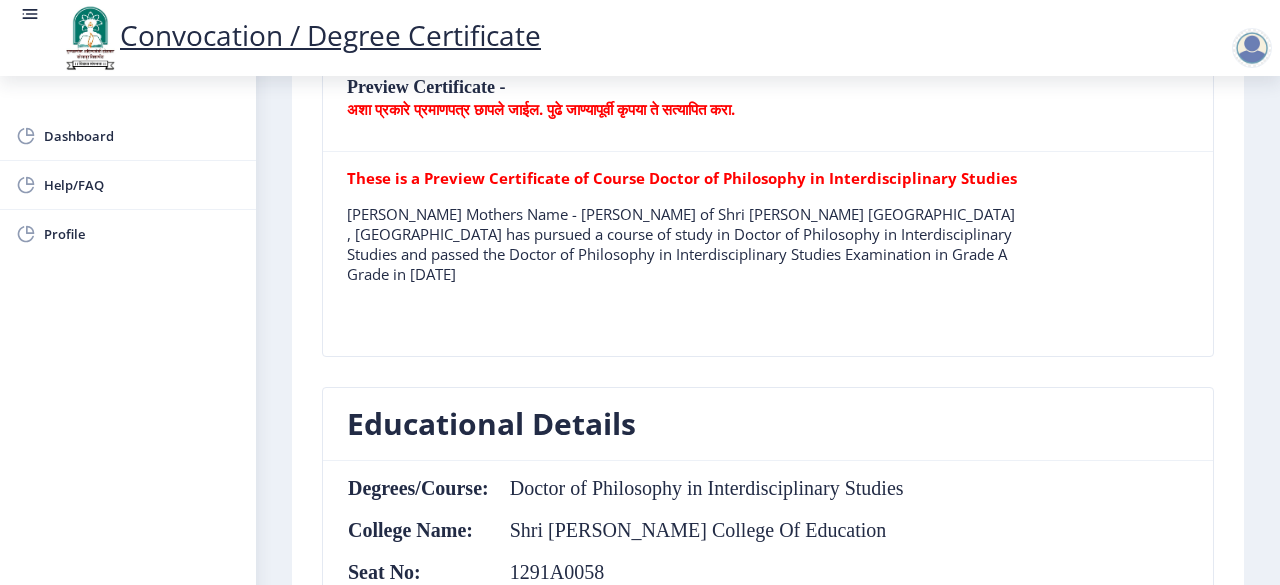 scroll, scrollTop: 95, scrollLeft: 0, axis: vertical 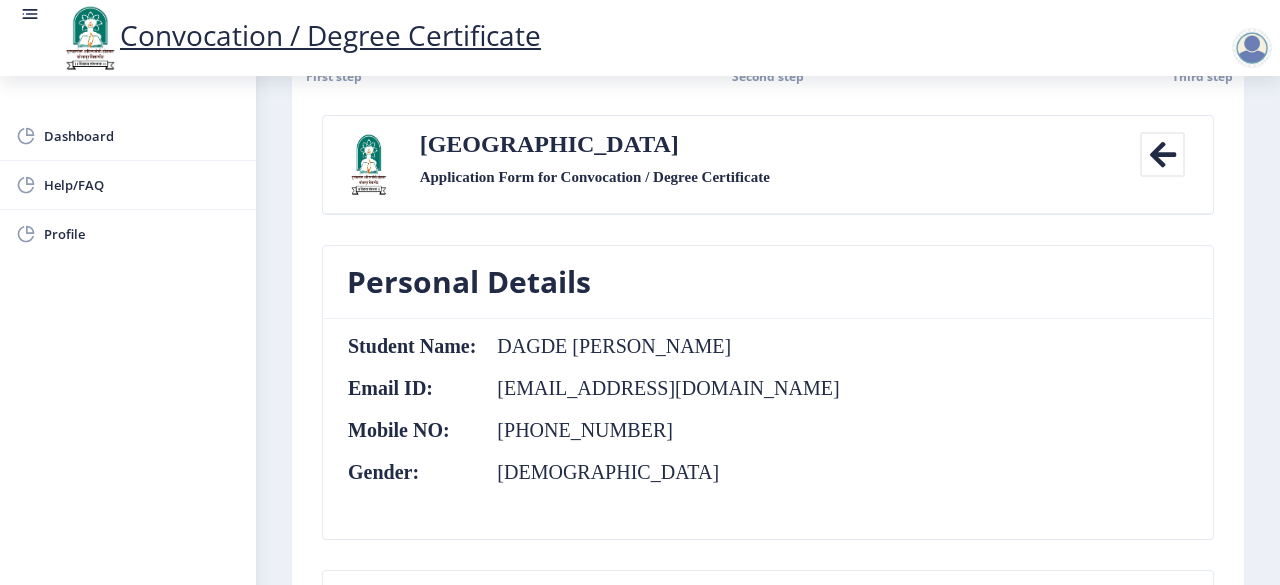 click 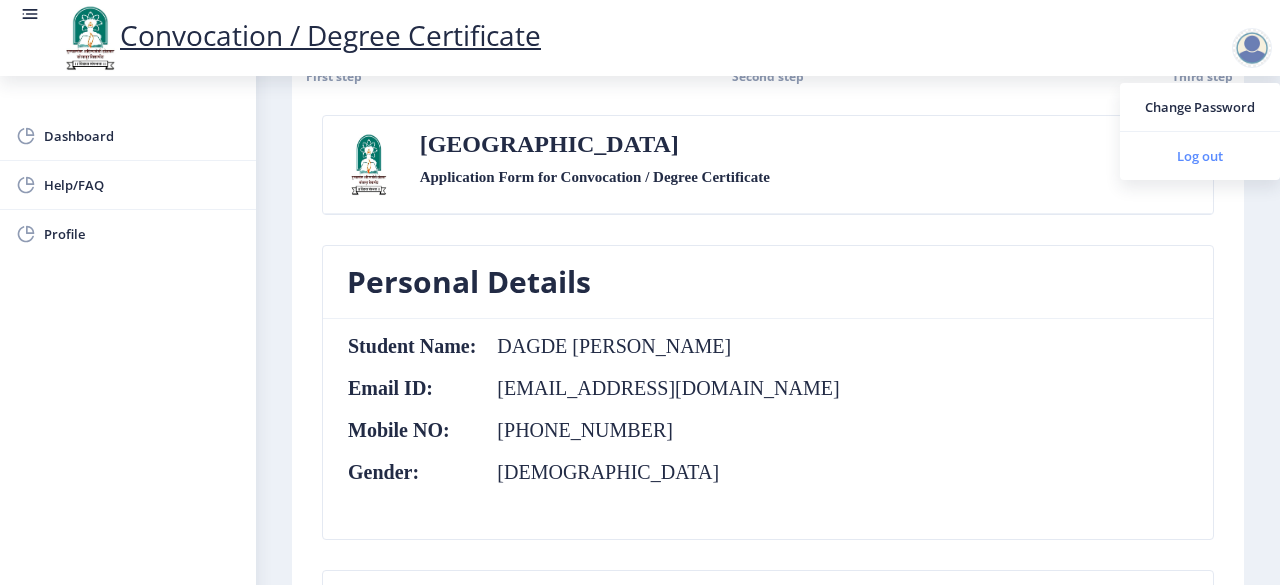 click on "Log out" at bounding box center [1200, 156] 